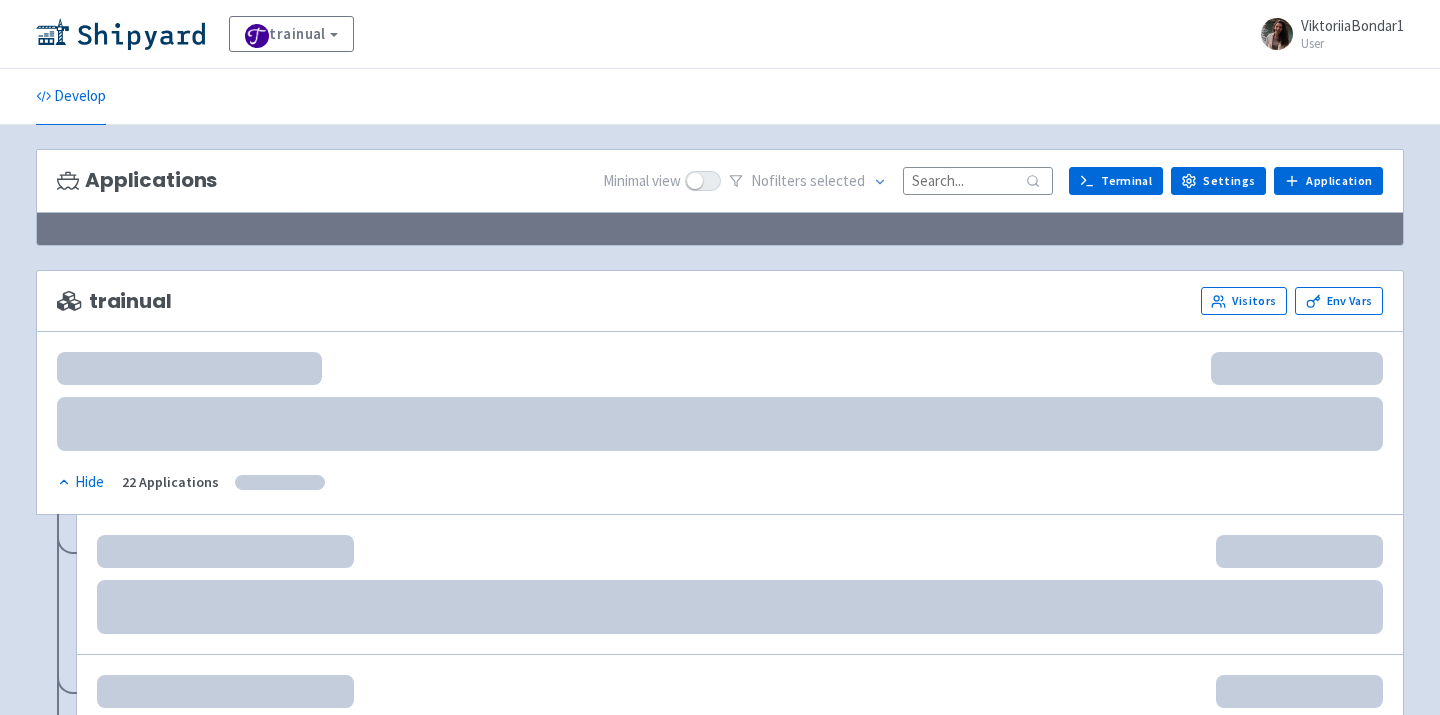 scroll, scrollTop: 0, scrollLeft: 0, axis: both 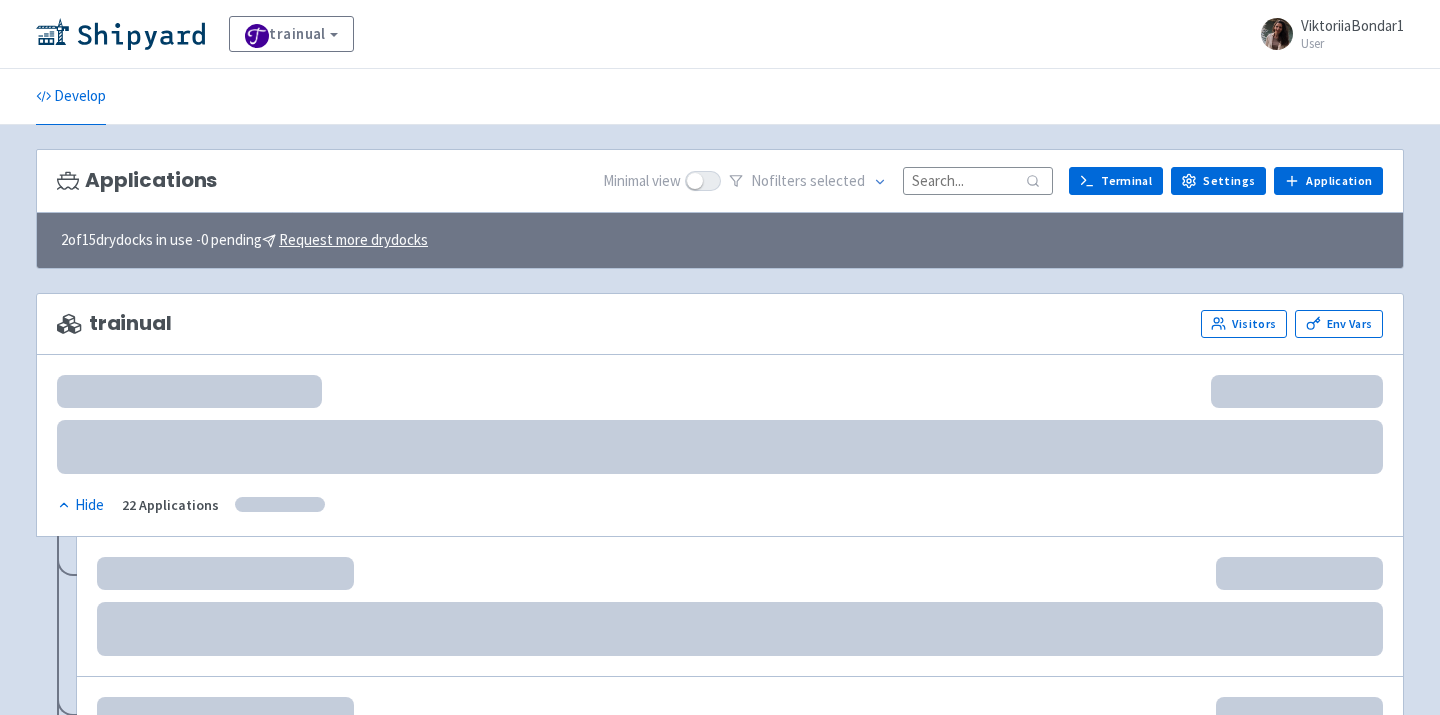 click at bounding box center [978, 180] 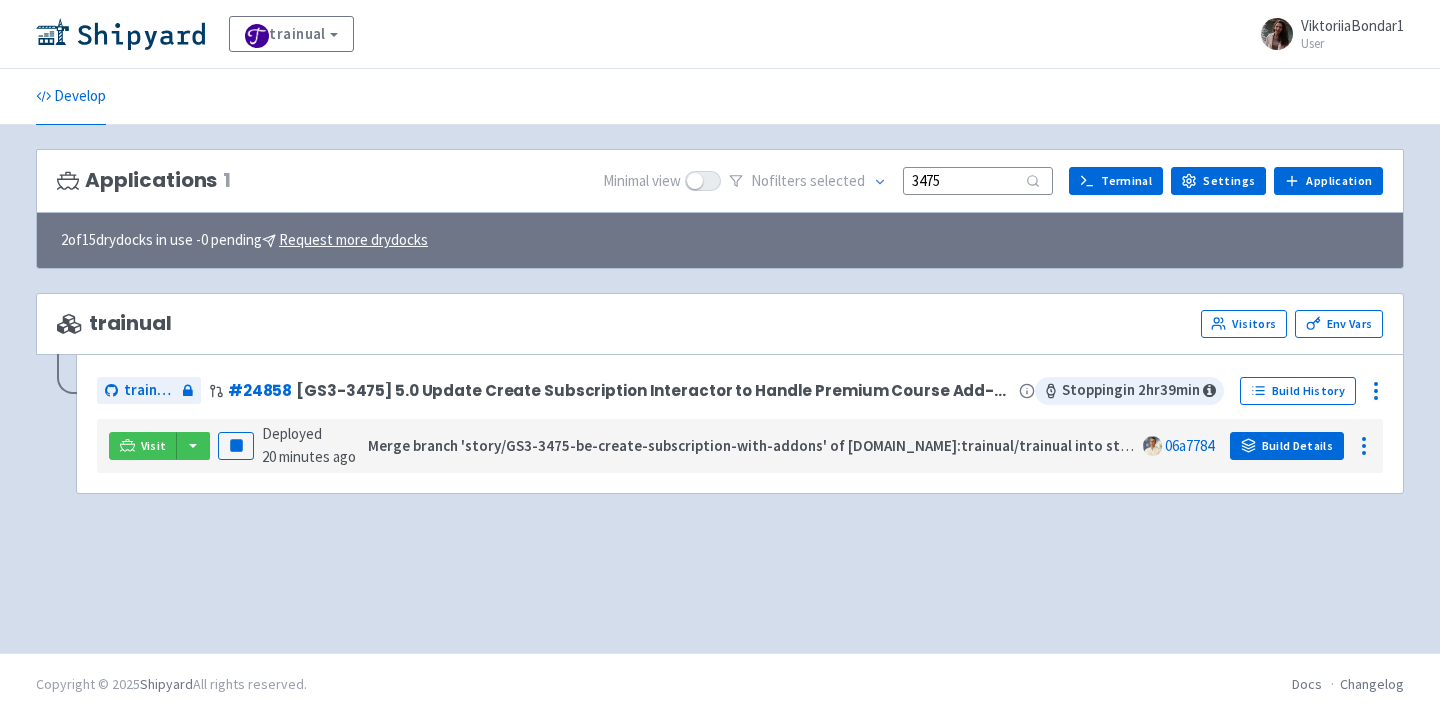 type on "3475" 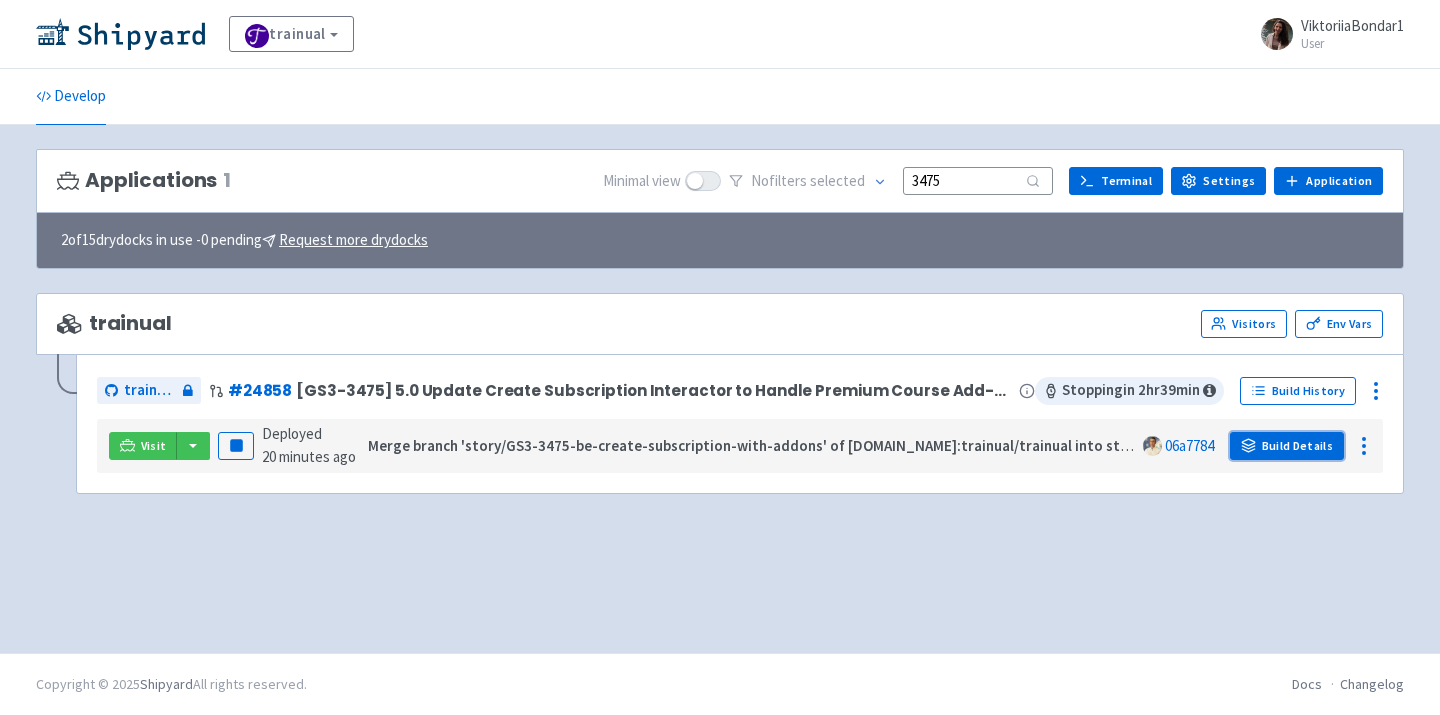 click on "Build Details" at bounding box center [1287, 446] 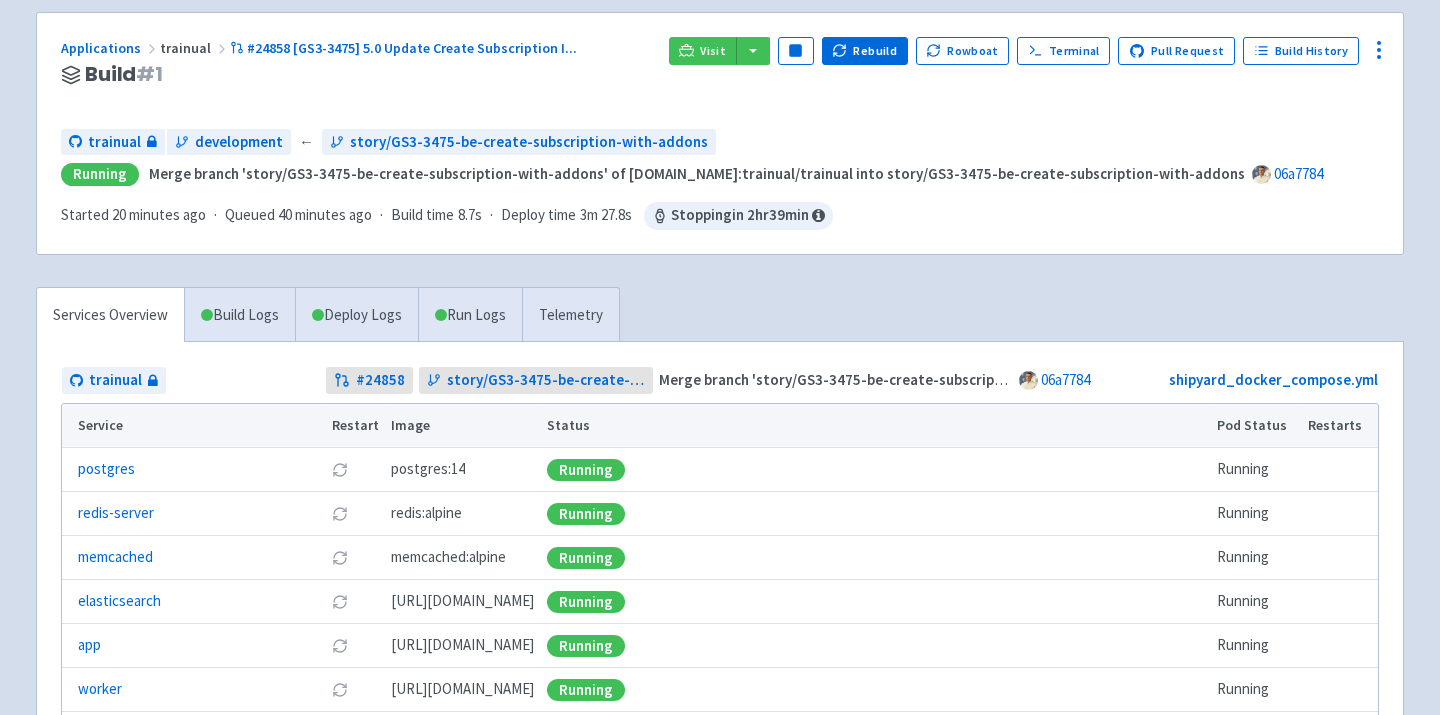 scroll, scrollTop: 138, scrollLeft: 0, axis: vertical 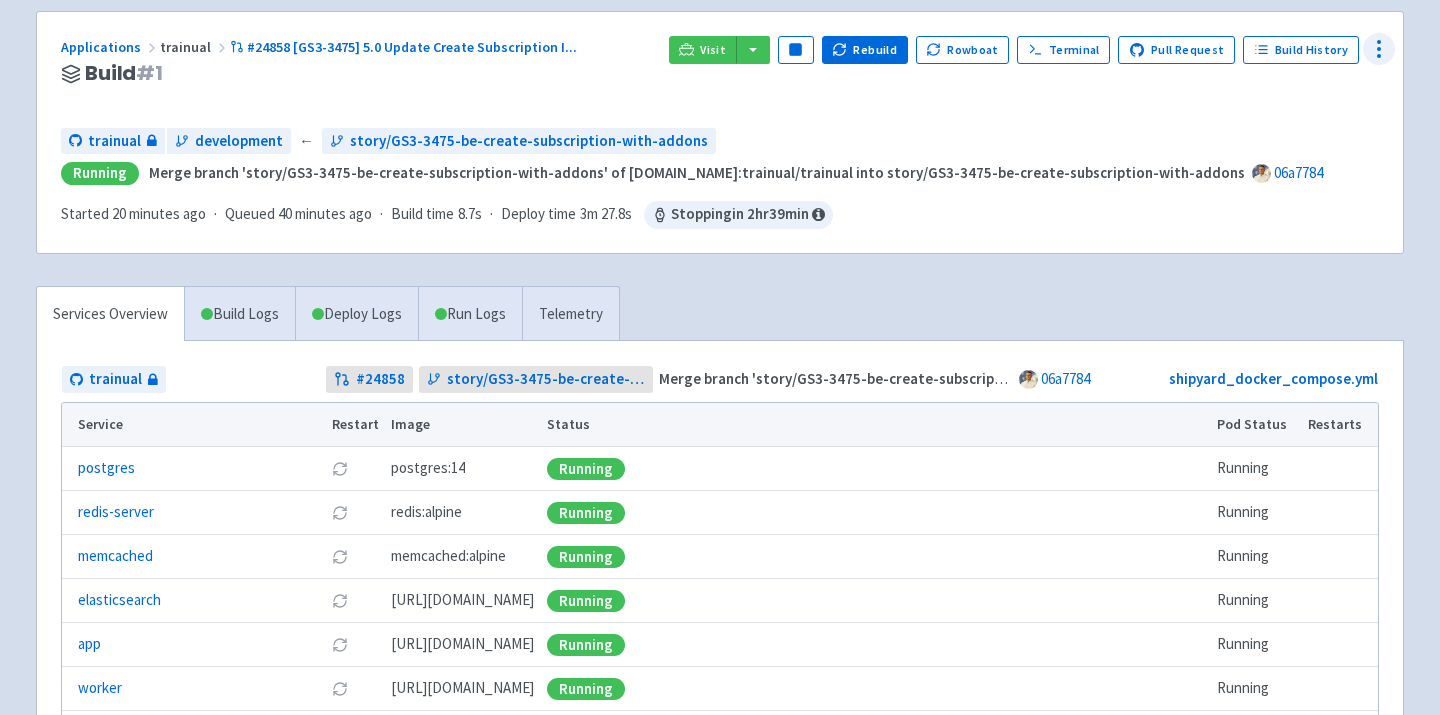 click 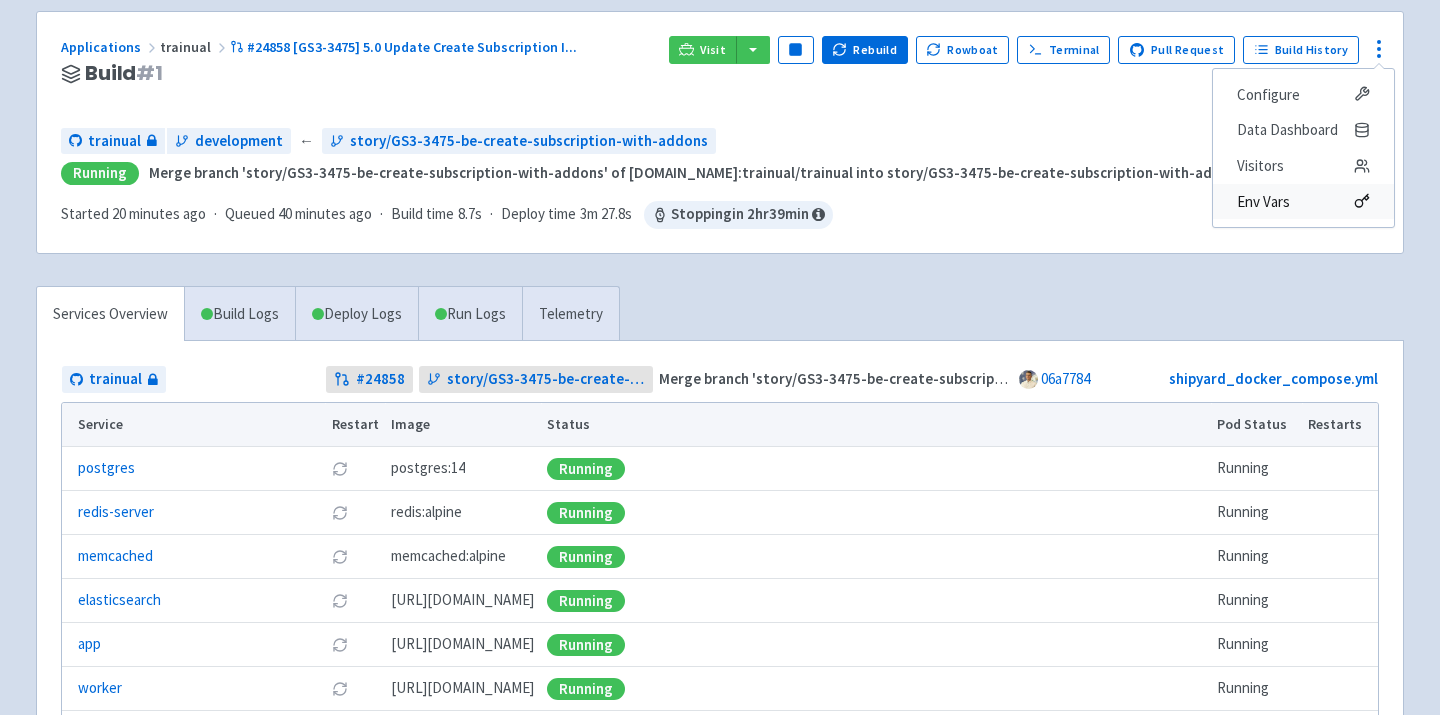 click on "Env Vars" at bounding box center [1303, 202] 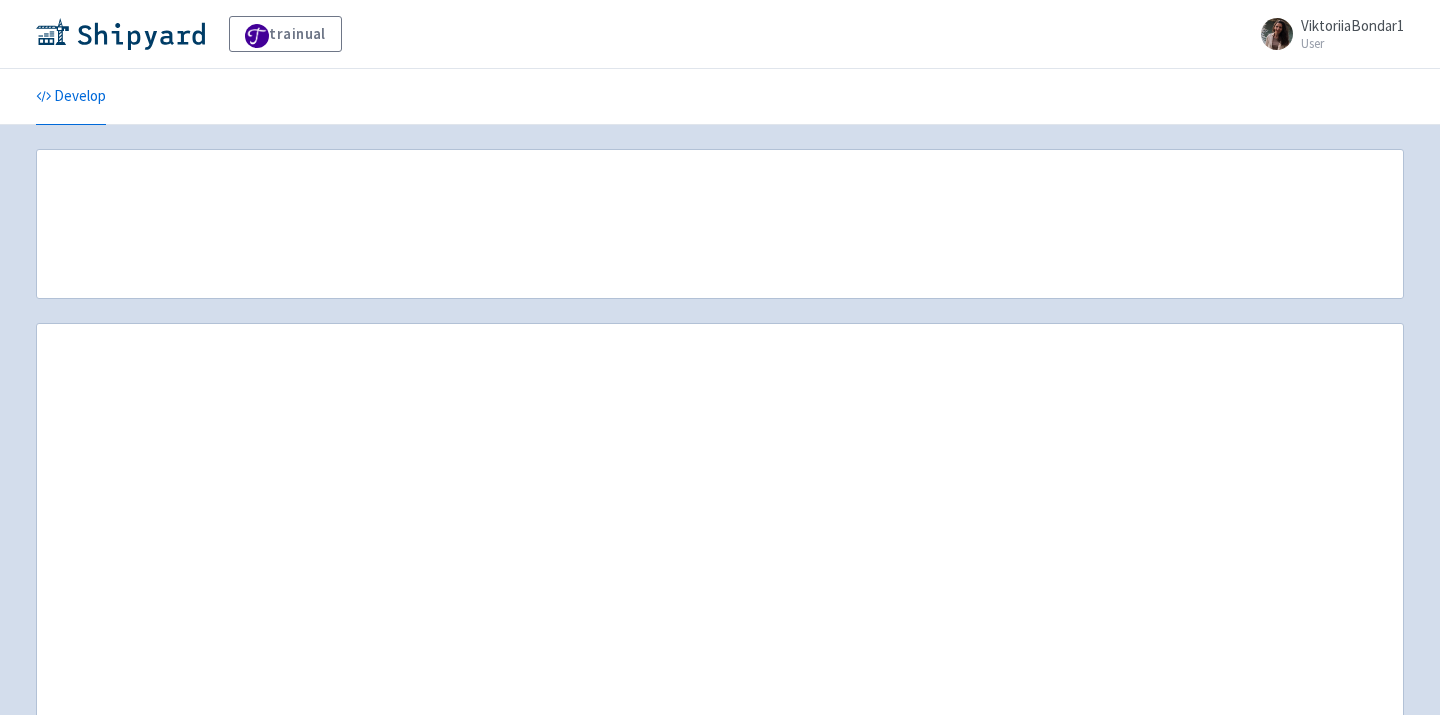 scroll, scrollTop: 0, scrollLeft: 0, axis: both 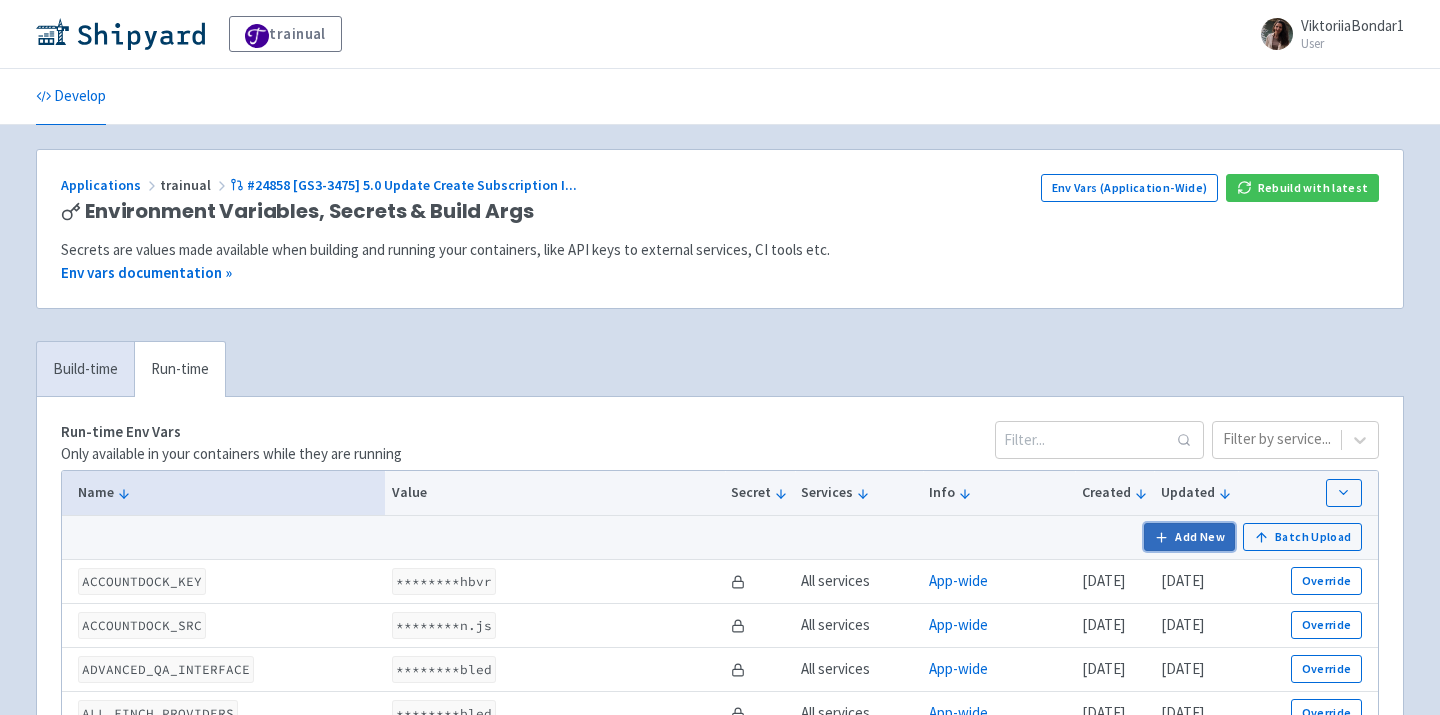 click on "Add New" at bounding box center [1190, 537] 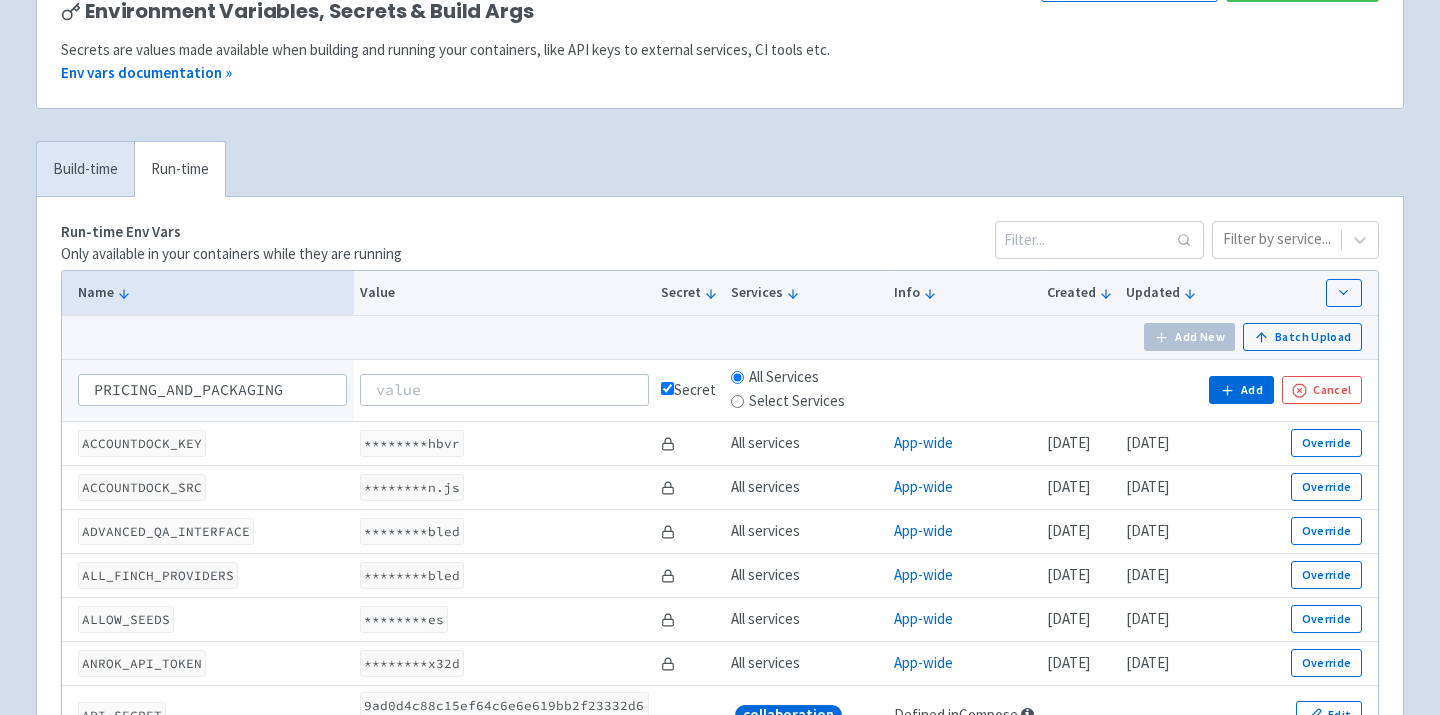 scroll, scrollTop: 208, scrollLeft: 0, axis: vertical 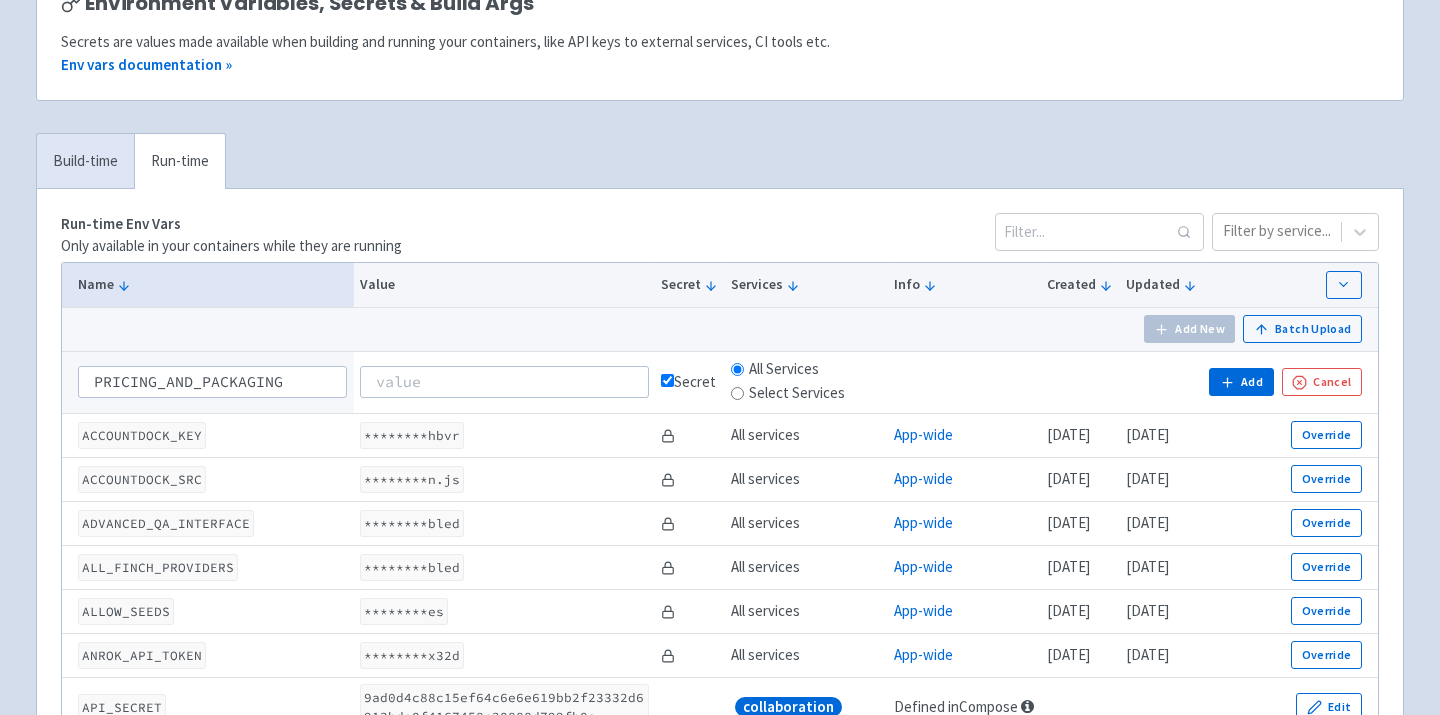 type on "PRICING_AND_PACKAGING" 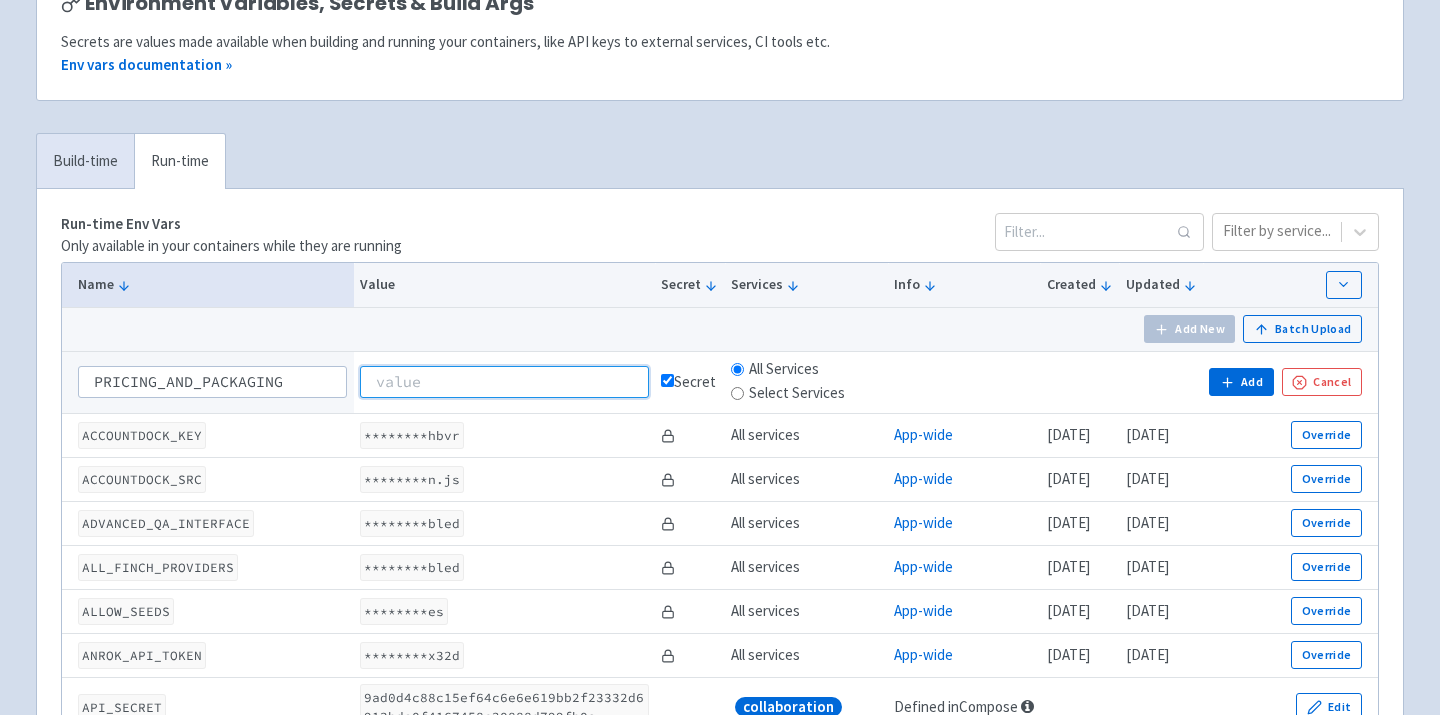 click at bounding box center (504, 382) 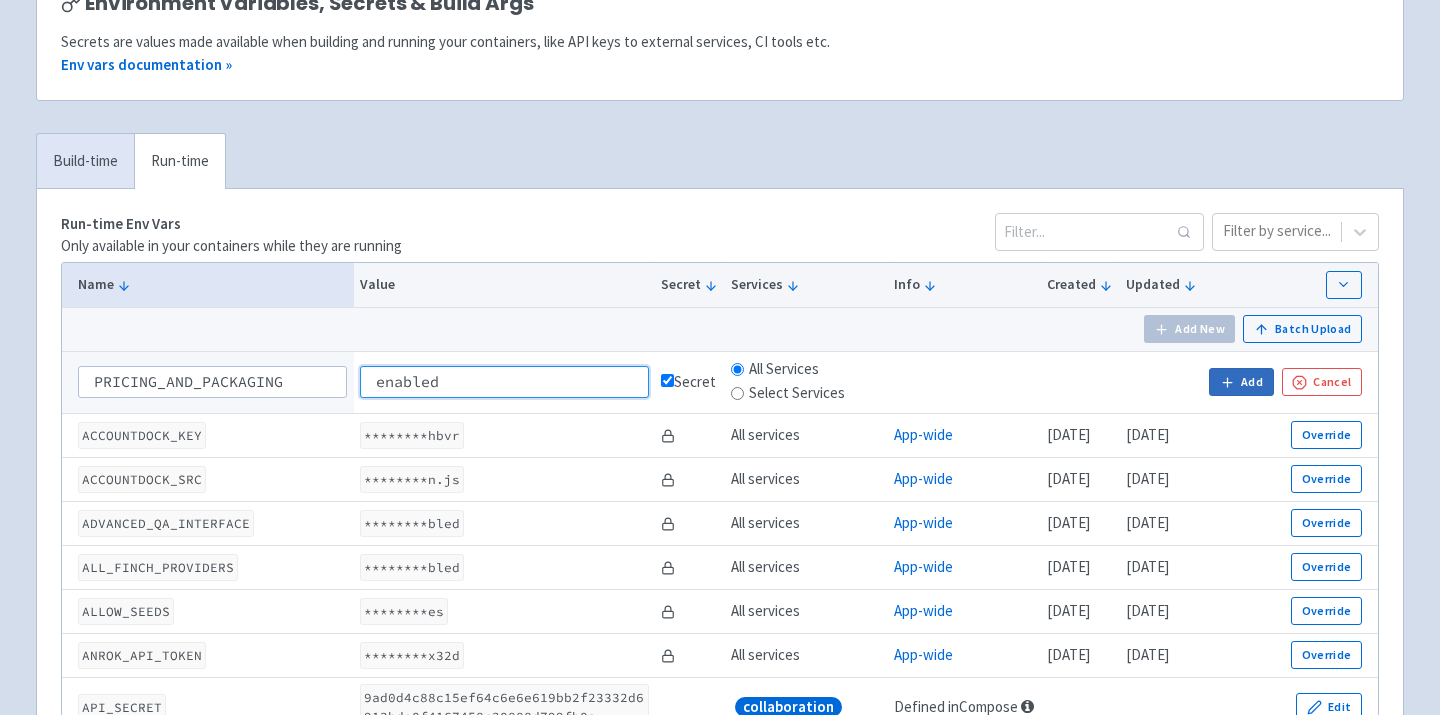 type on "enabled" 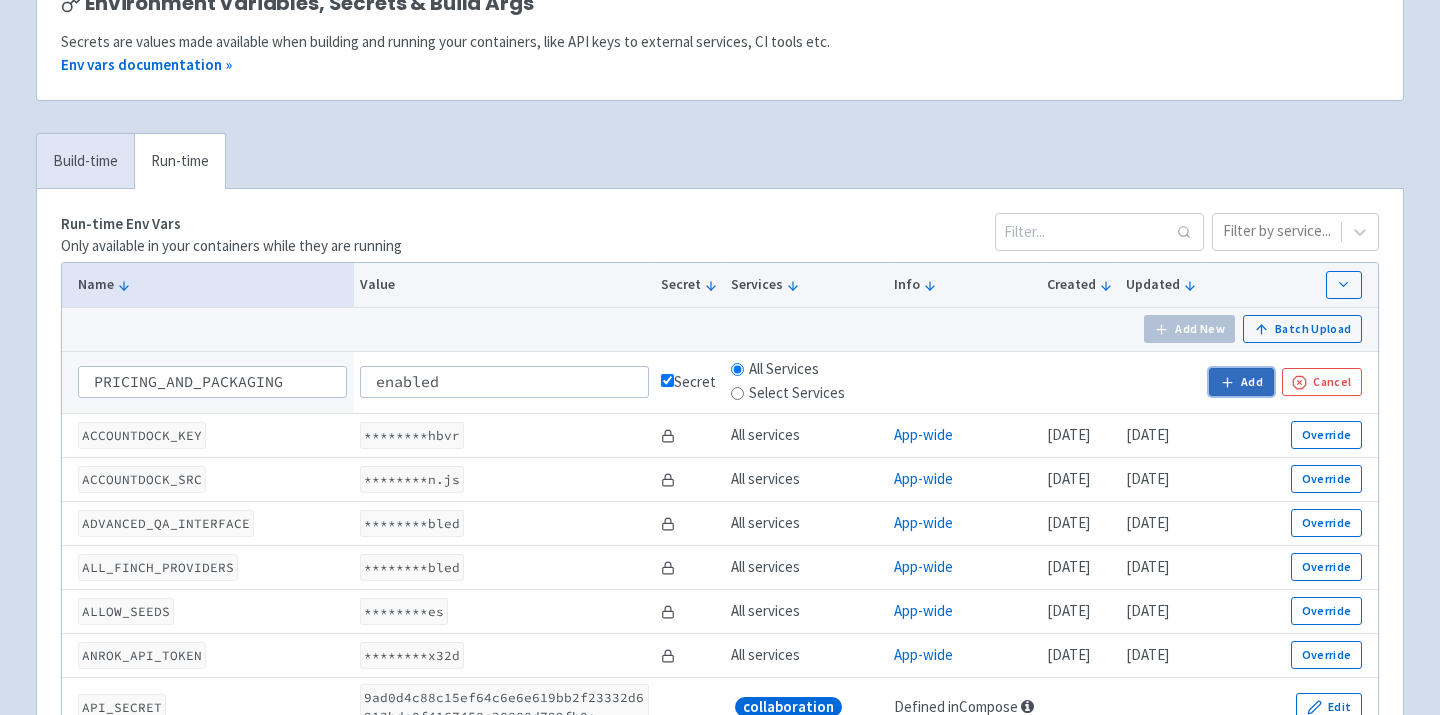 click 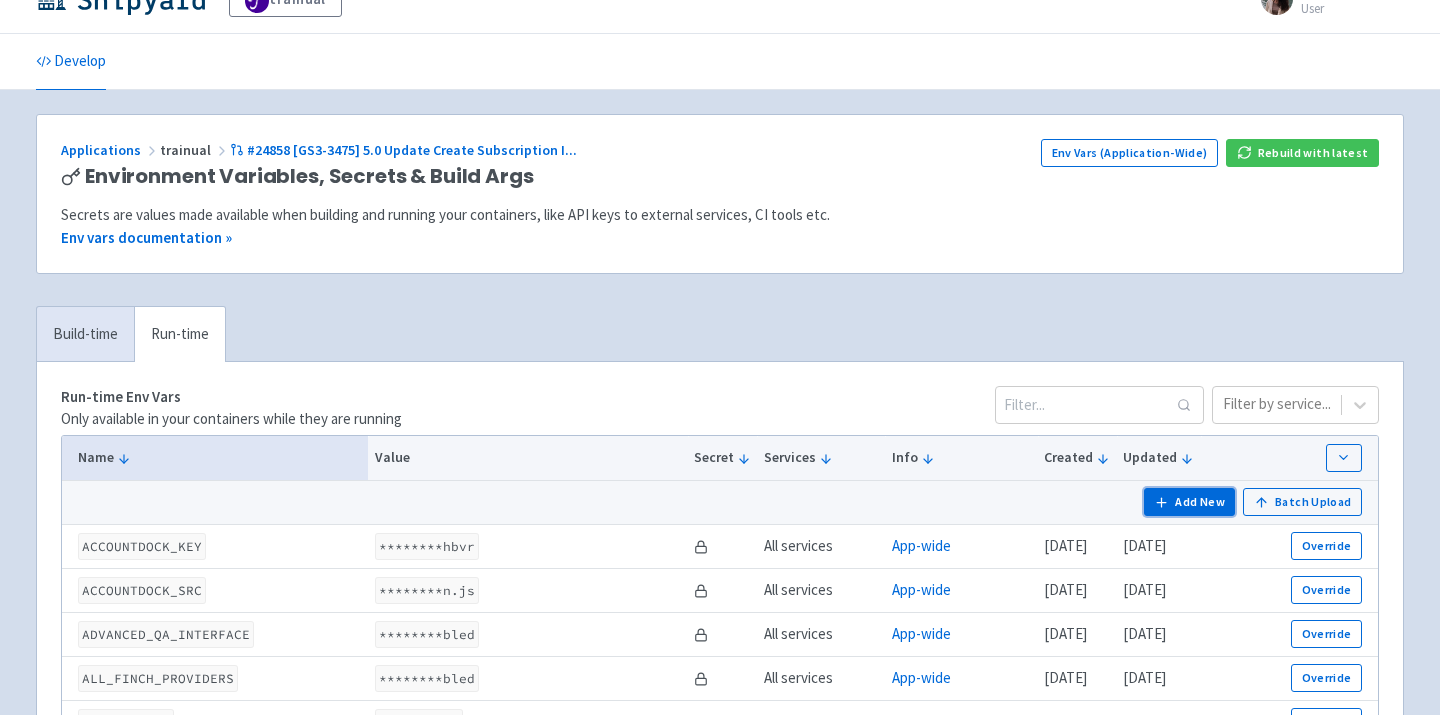 scroll, scrollTop: 0, scrollLeft: 0, axis: both 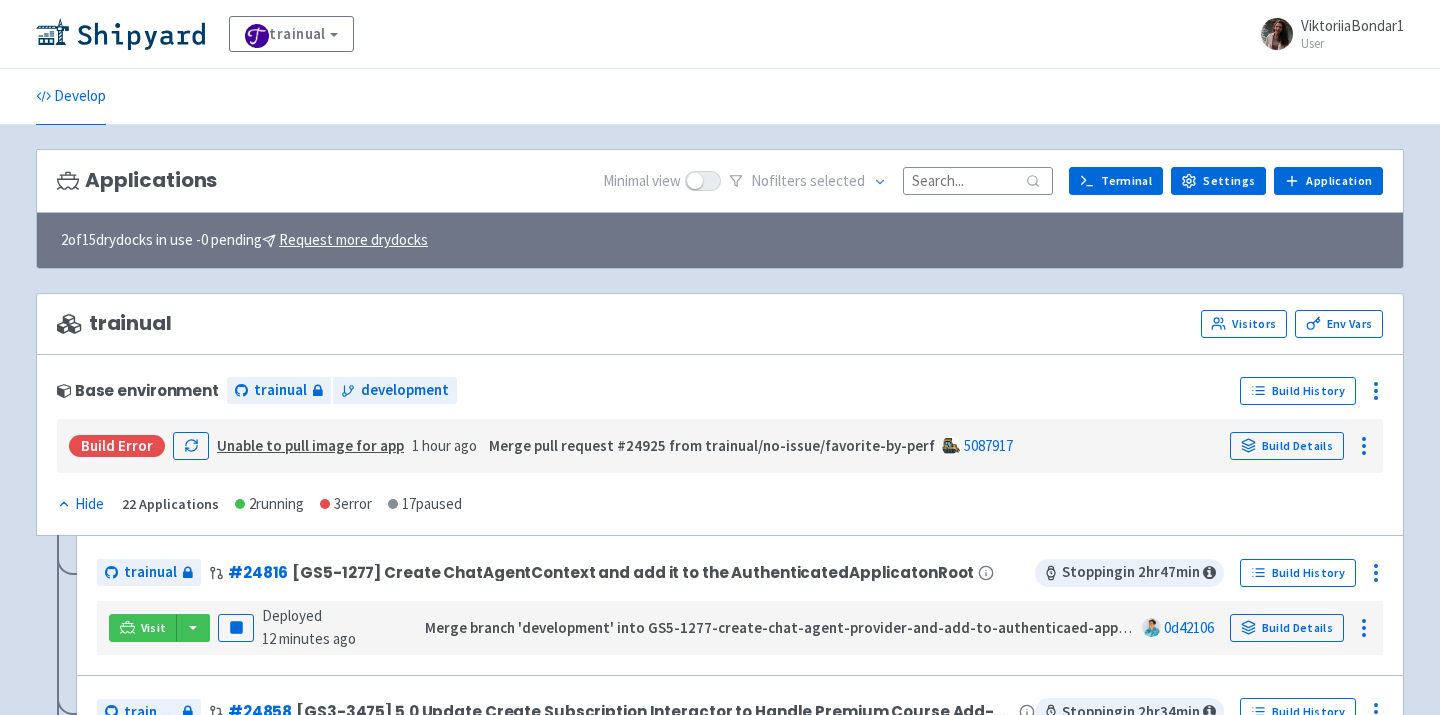 click at bounding box center [978, 180] 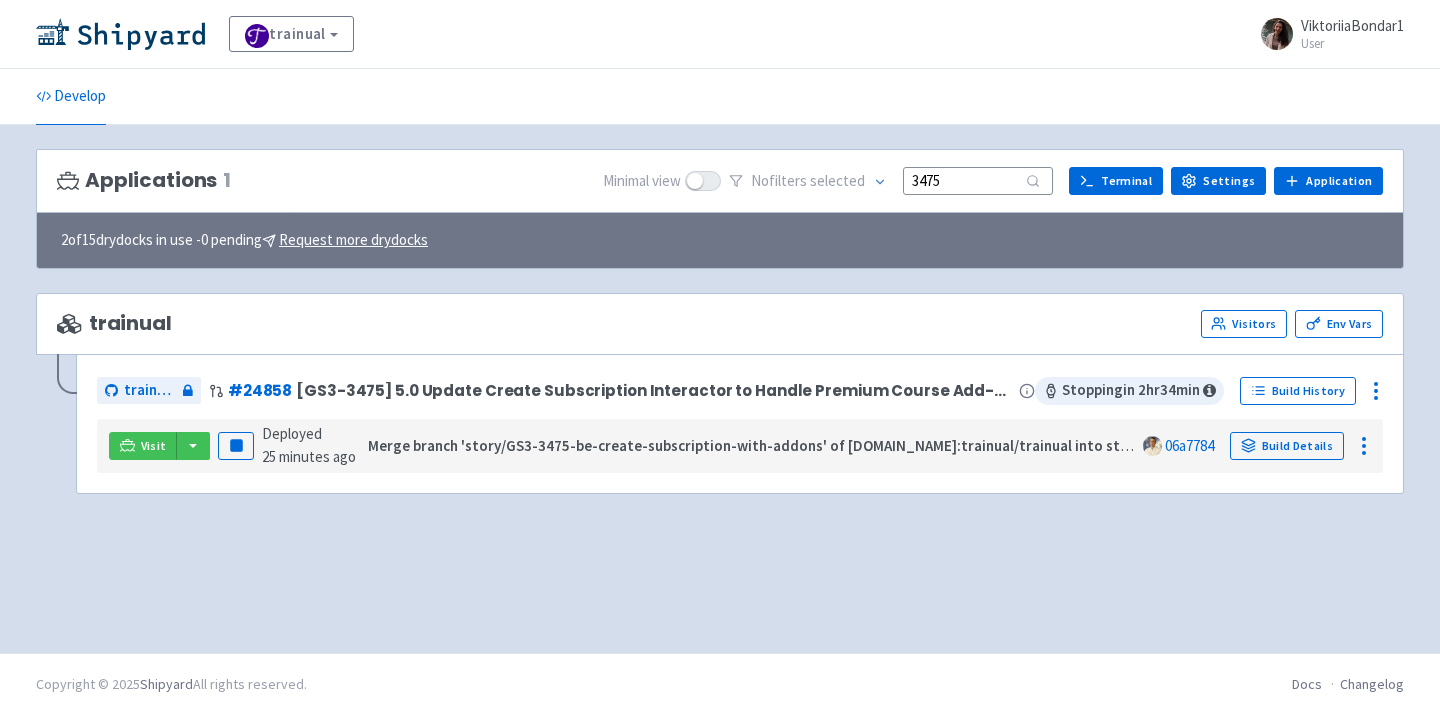 type on "3475" 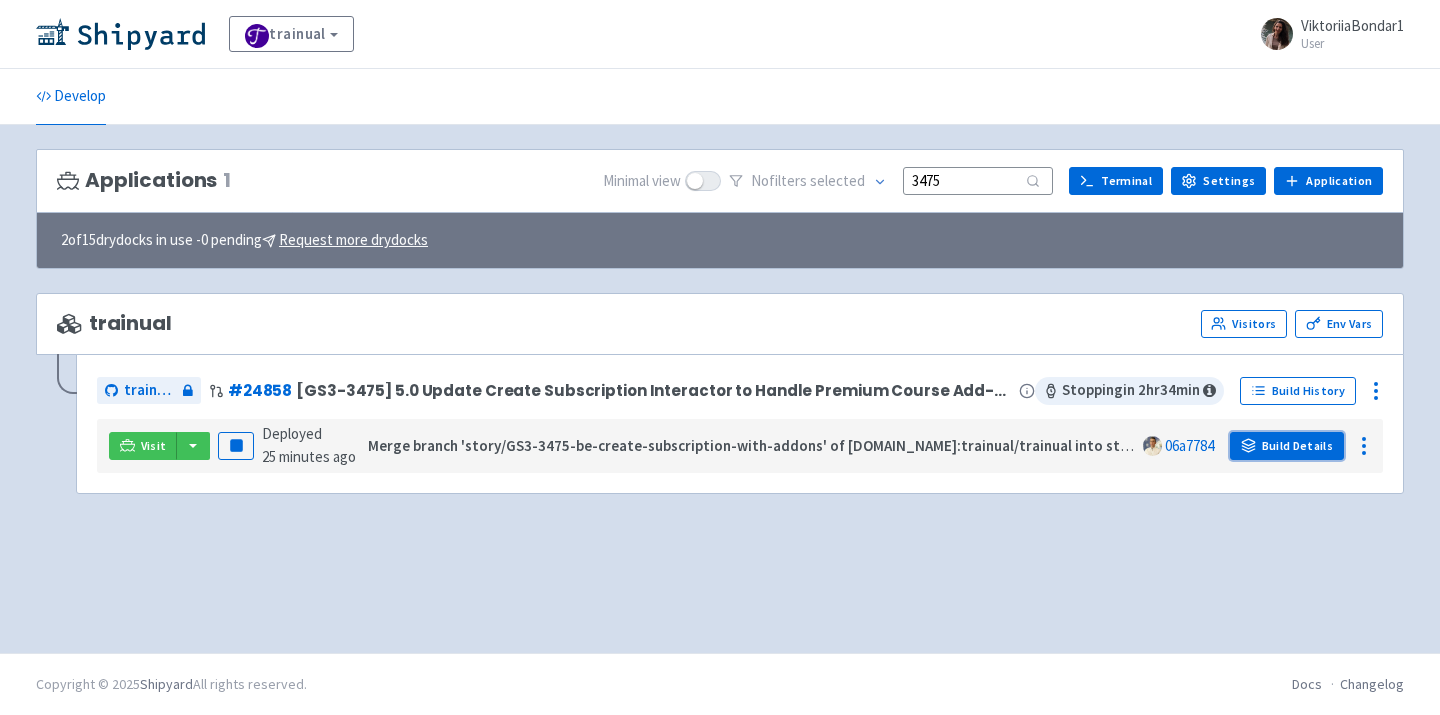 click on "Build Details" at bounding box center (1287, 446) 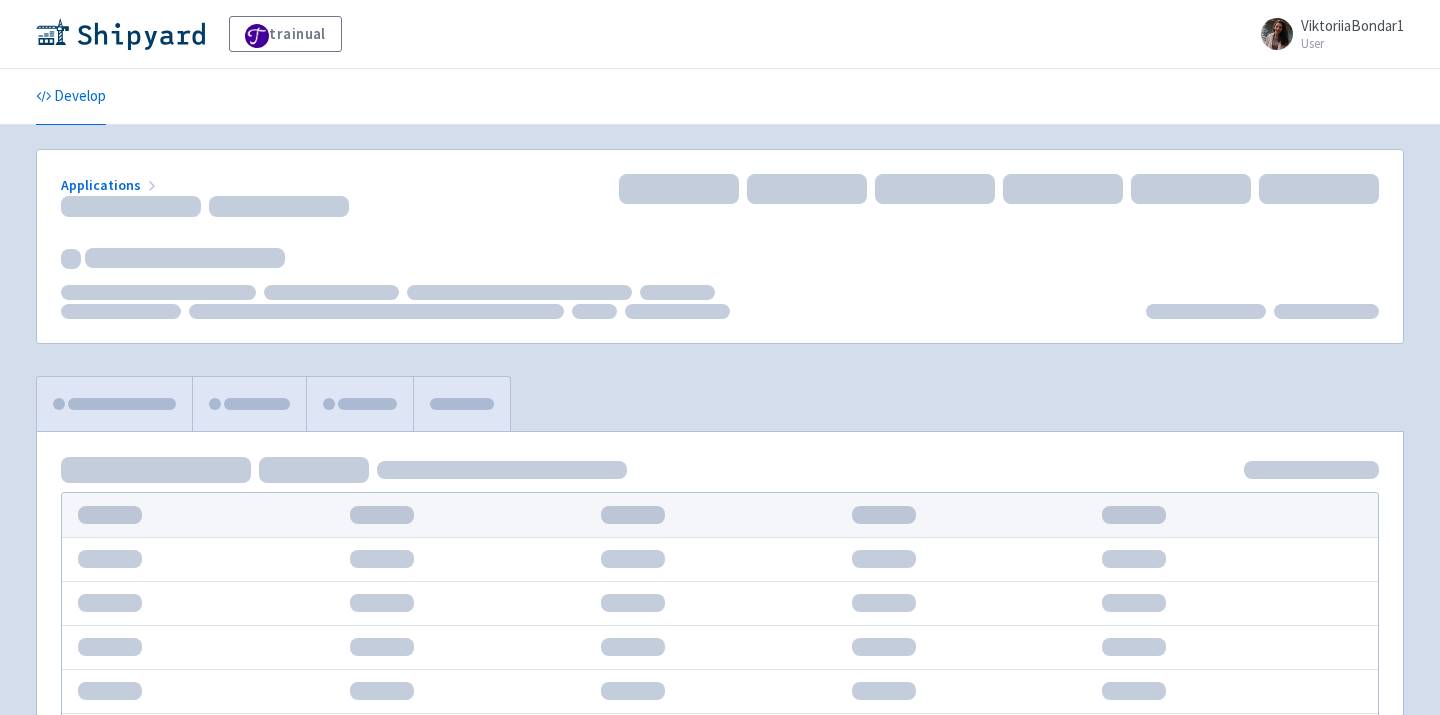scroll, scrollTop: 0, scrollLeft: 0, axis: both 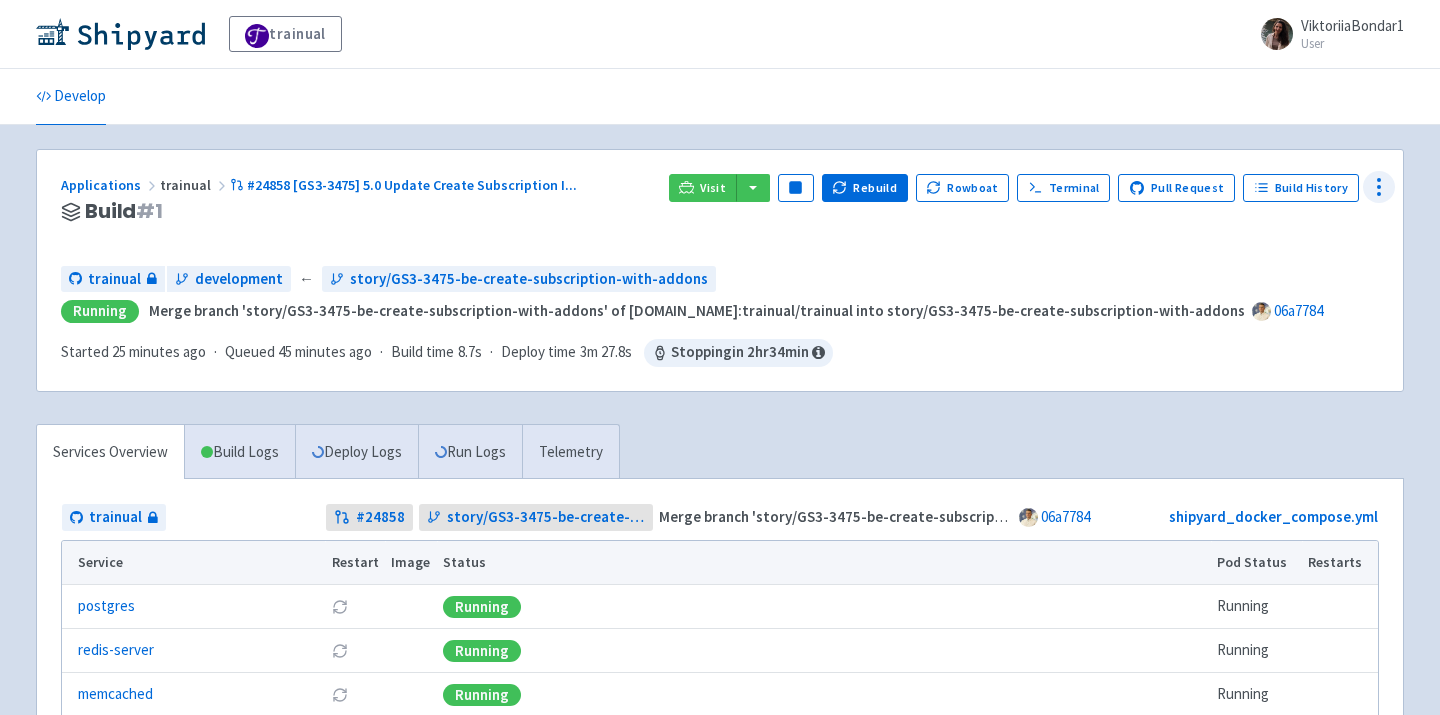 click 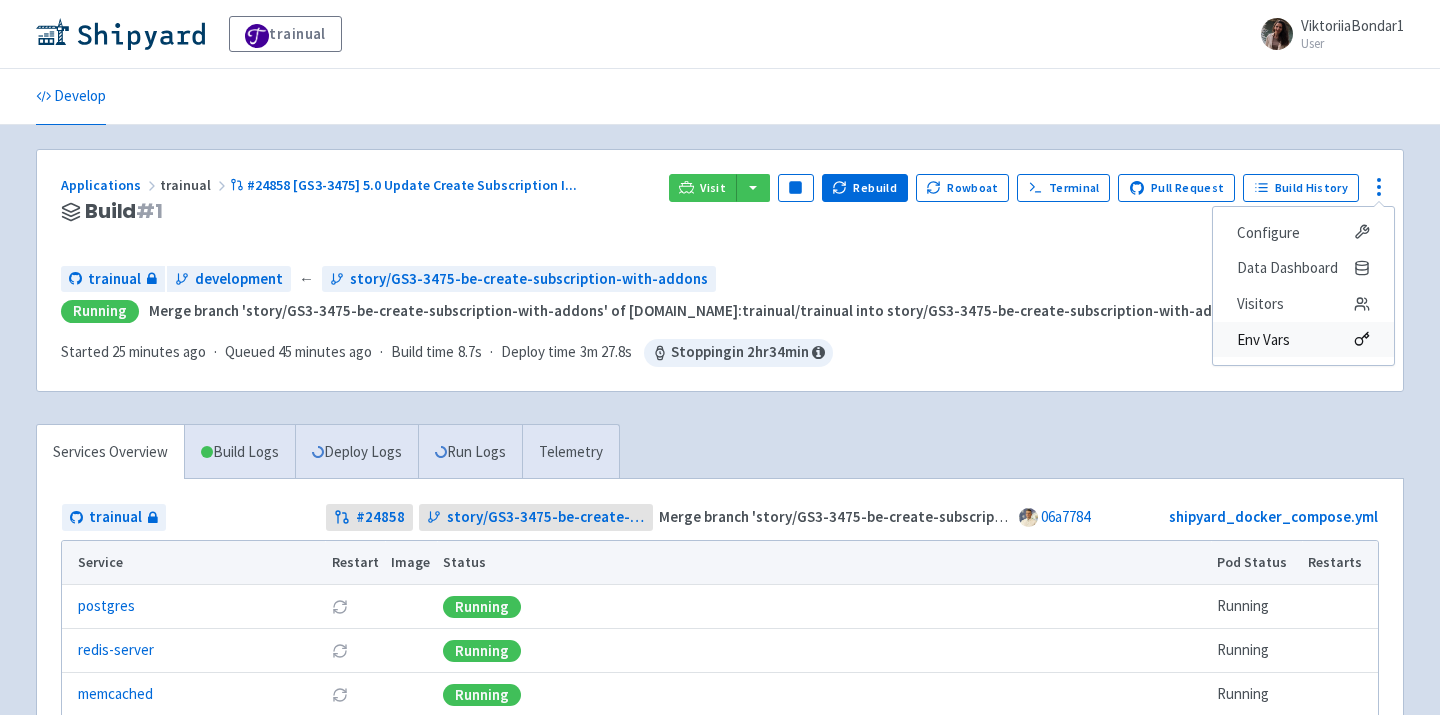 click on "Env Vars" at bounding box center (1303, 340) 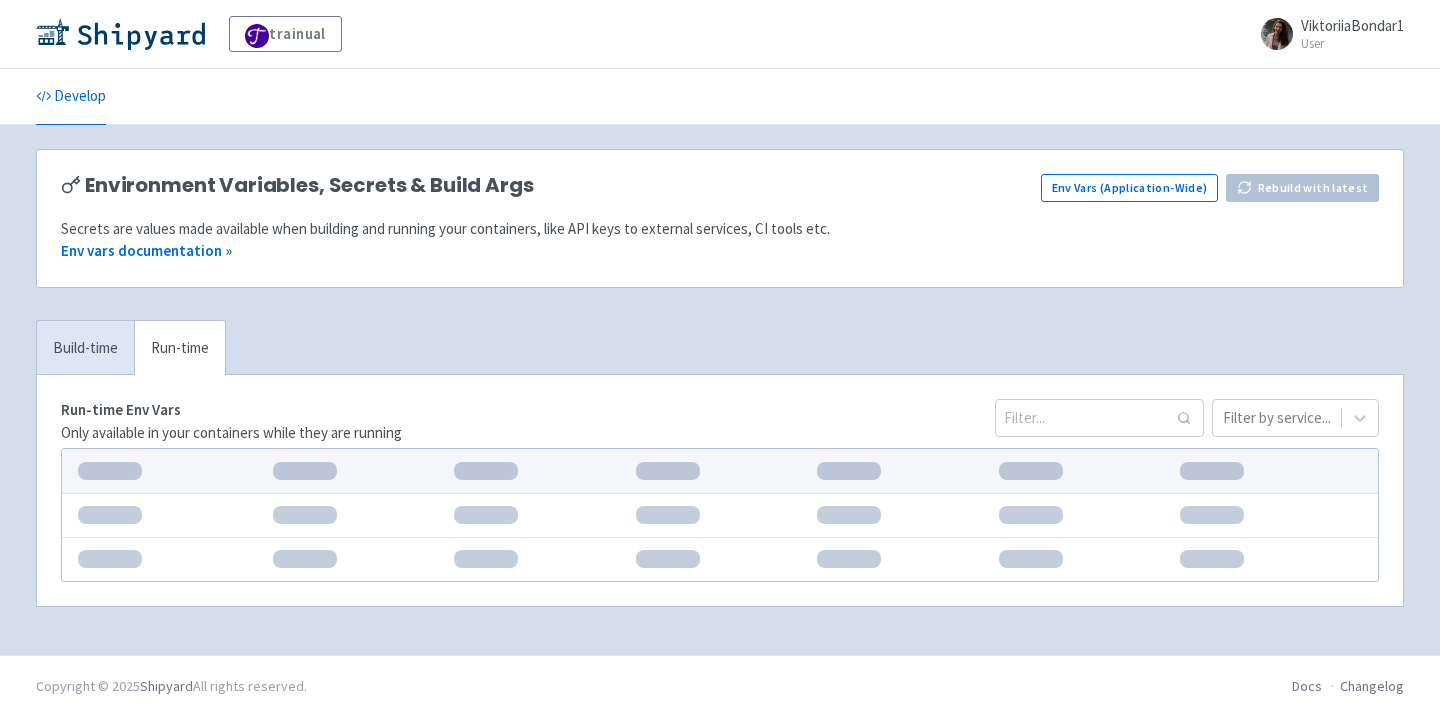 scroll, scrollTop: 0, scrollLeft: 0, axis: both 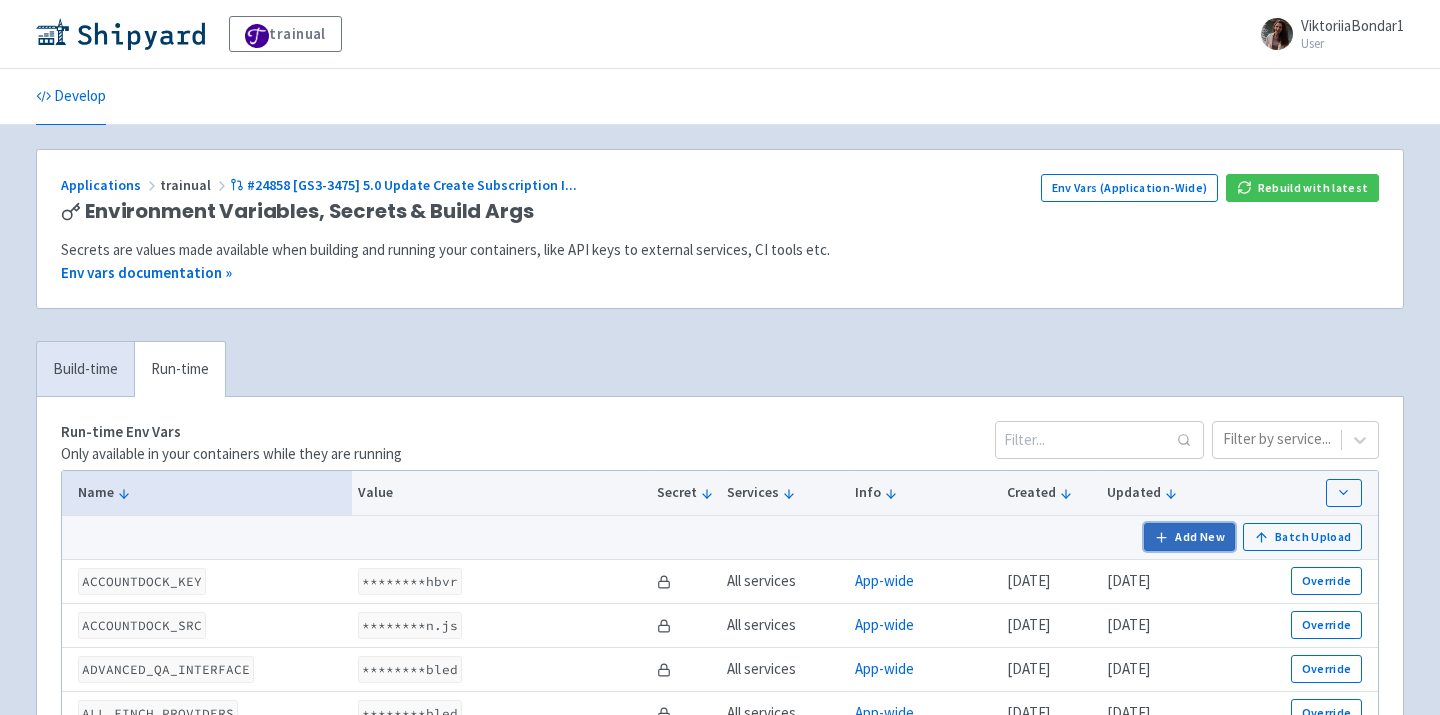 click on "Add New" at bounding box center (1190, 537) 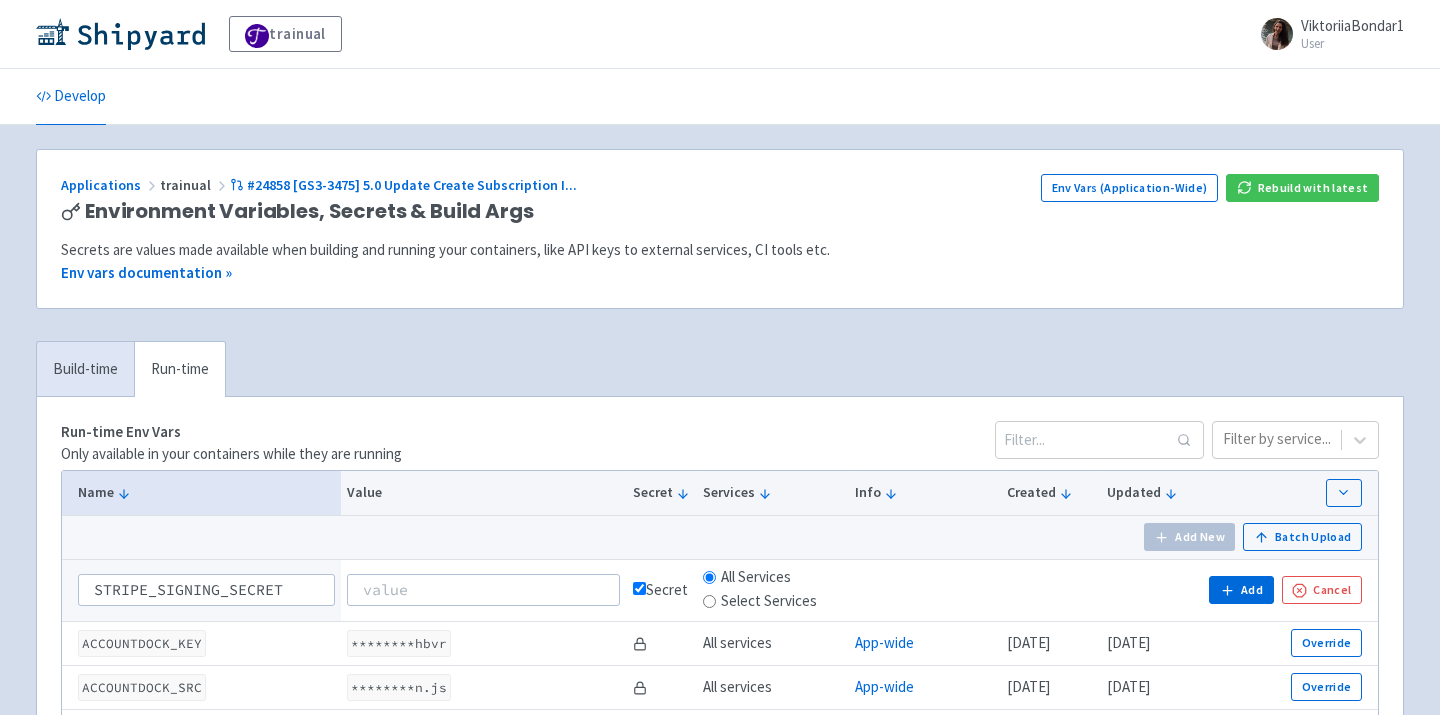 type on "STRIPE_SIGNING_SECRET" 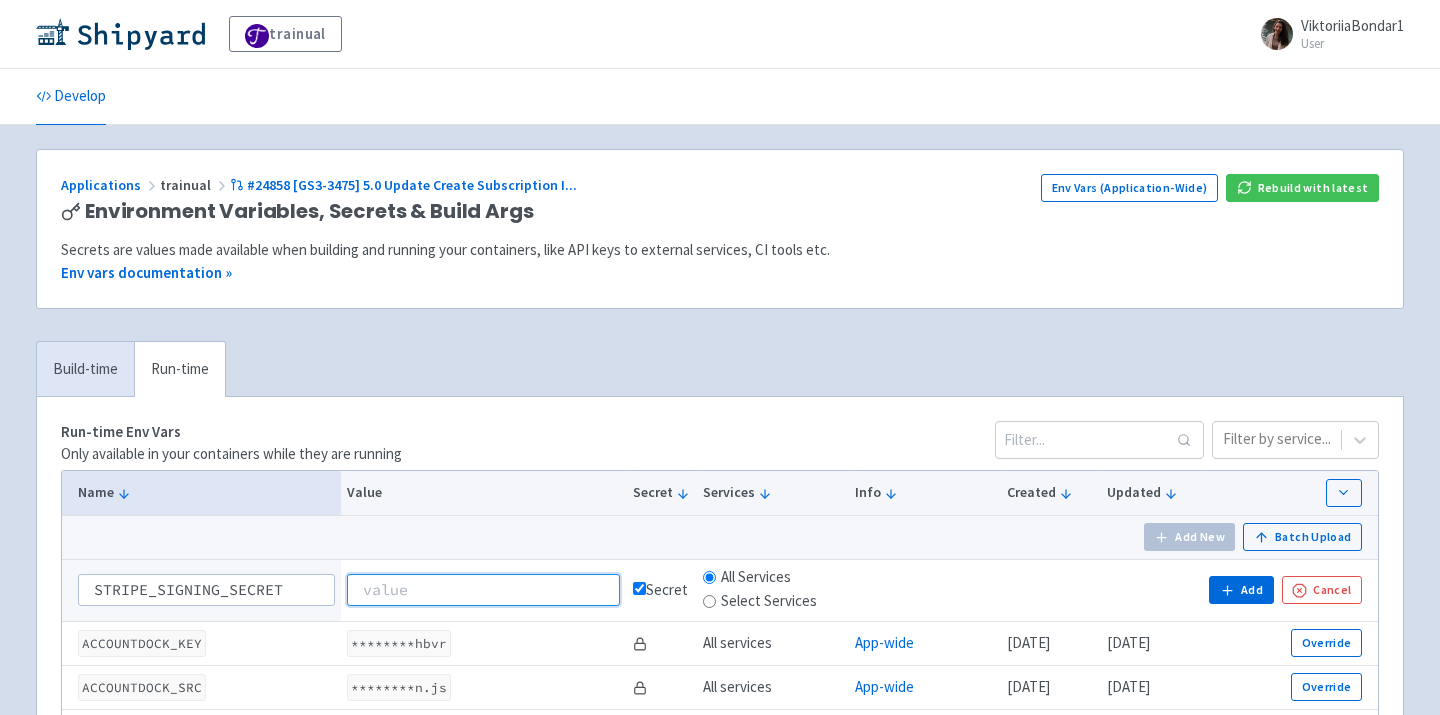 click at bounding box center (483, 590) 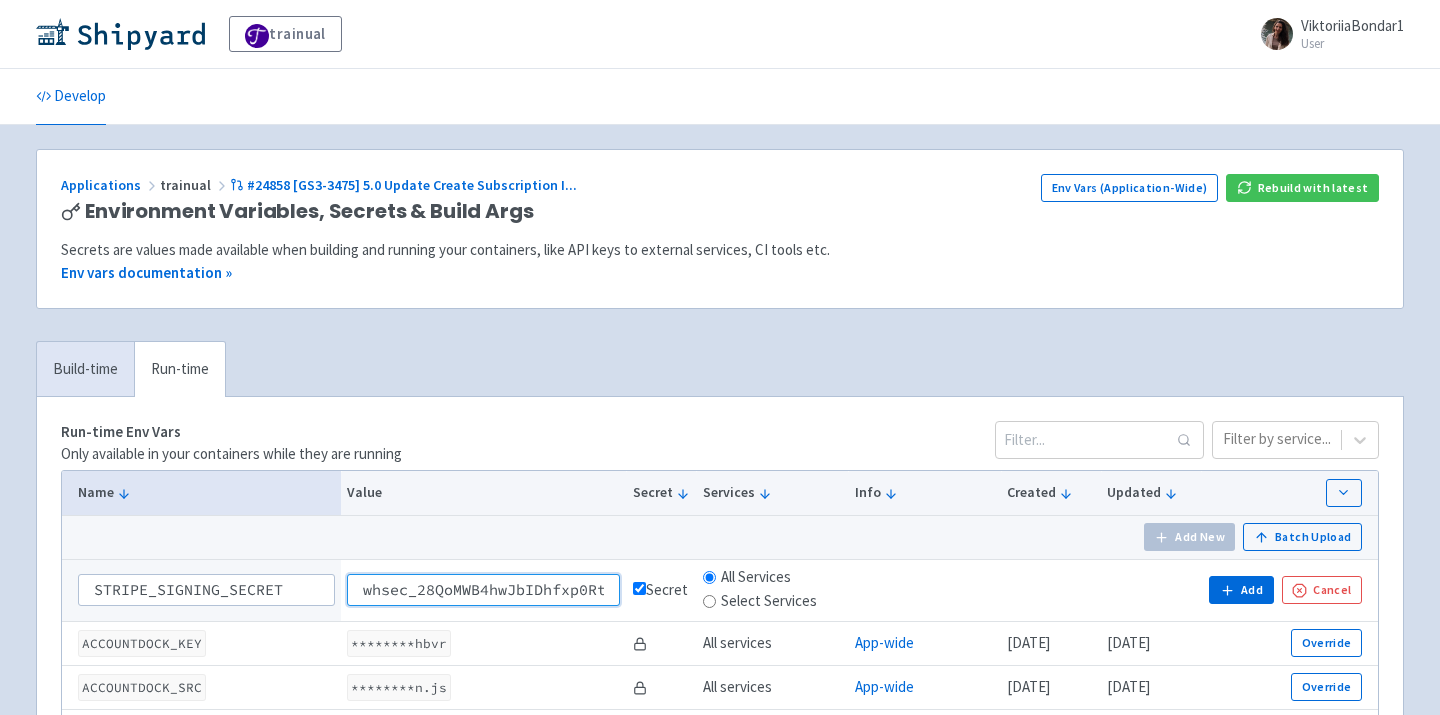 scroll, scrollTop: 0, scrollLeft: 102, axis: horizontal 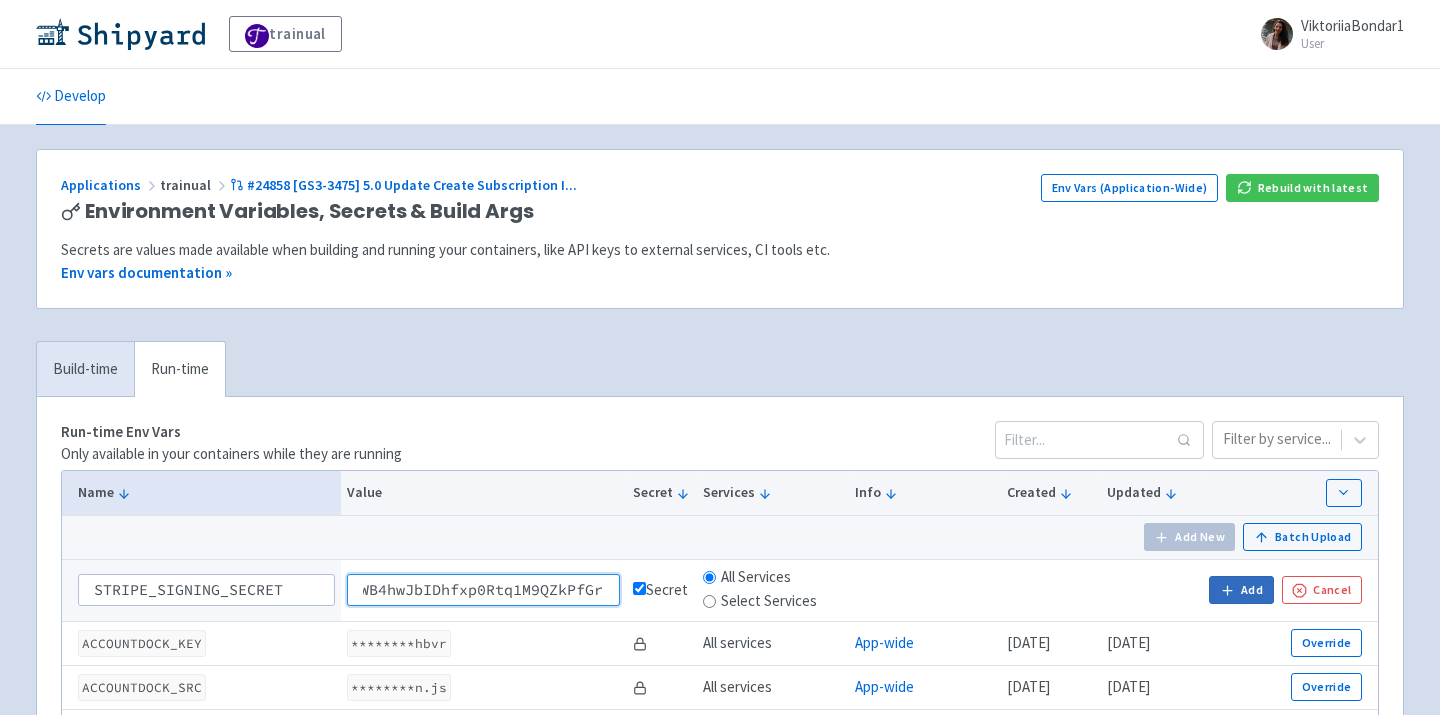 type on "whsec_28QoMWB4hwJbIDhfxp0Rtq1M9QZkPfGr" 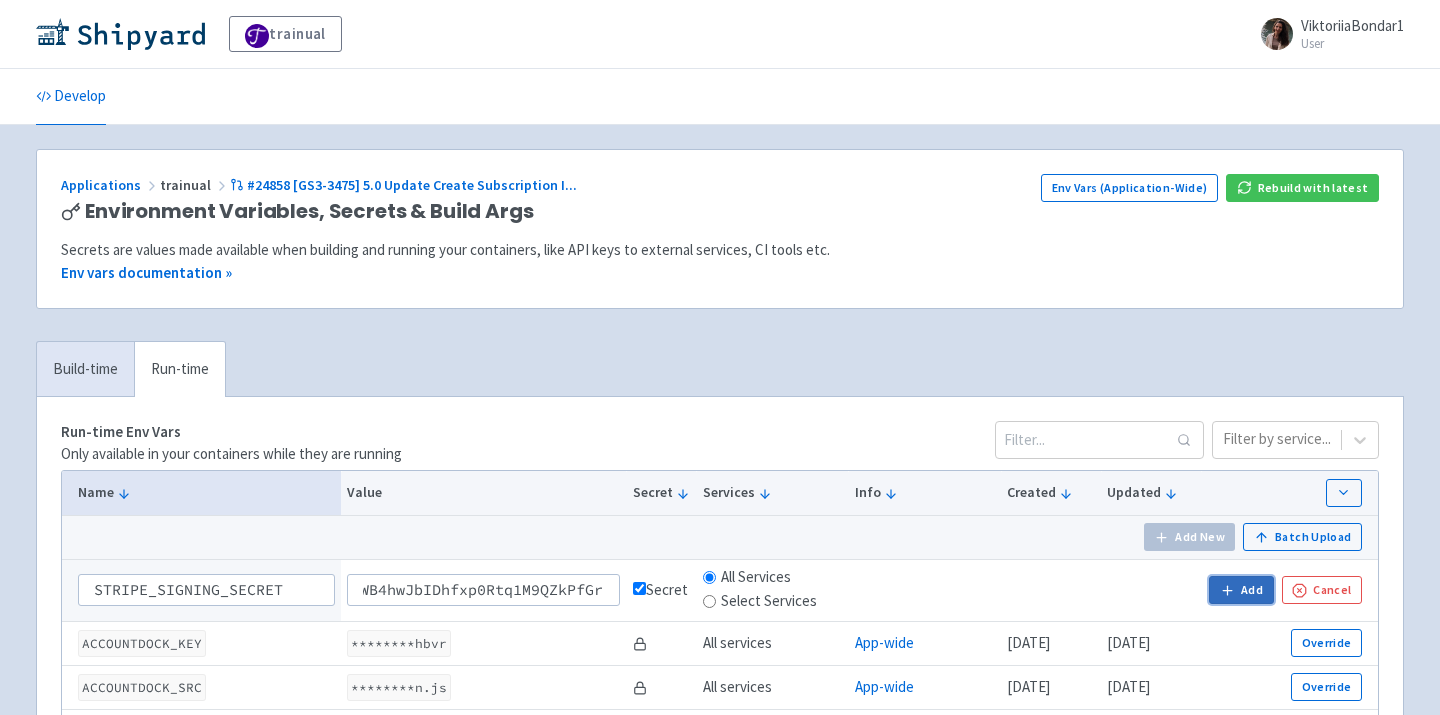 click 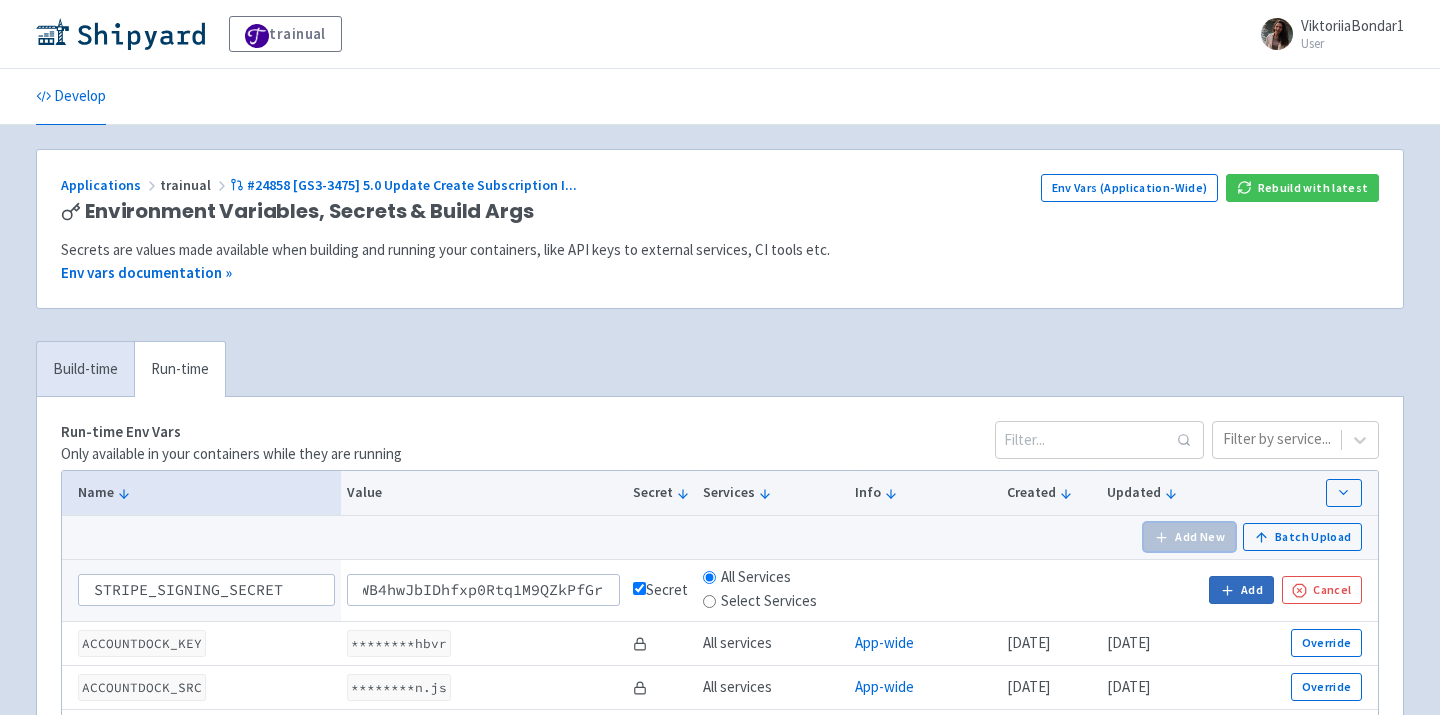 scroll, scrollTop: 0, scrollLeft: 0, axis: both 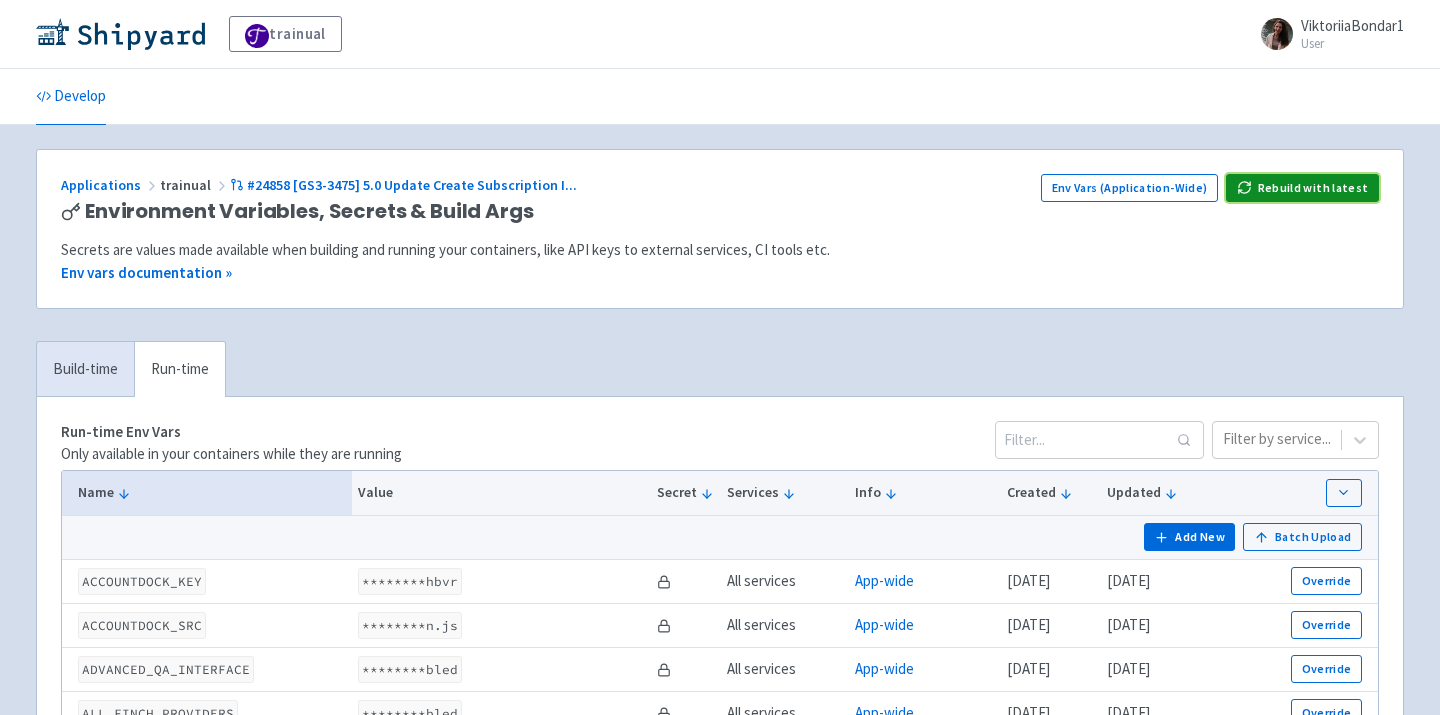 click on "Rebuild with latest" at bounding box center [1302, 188] 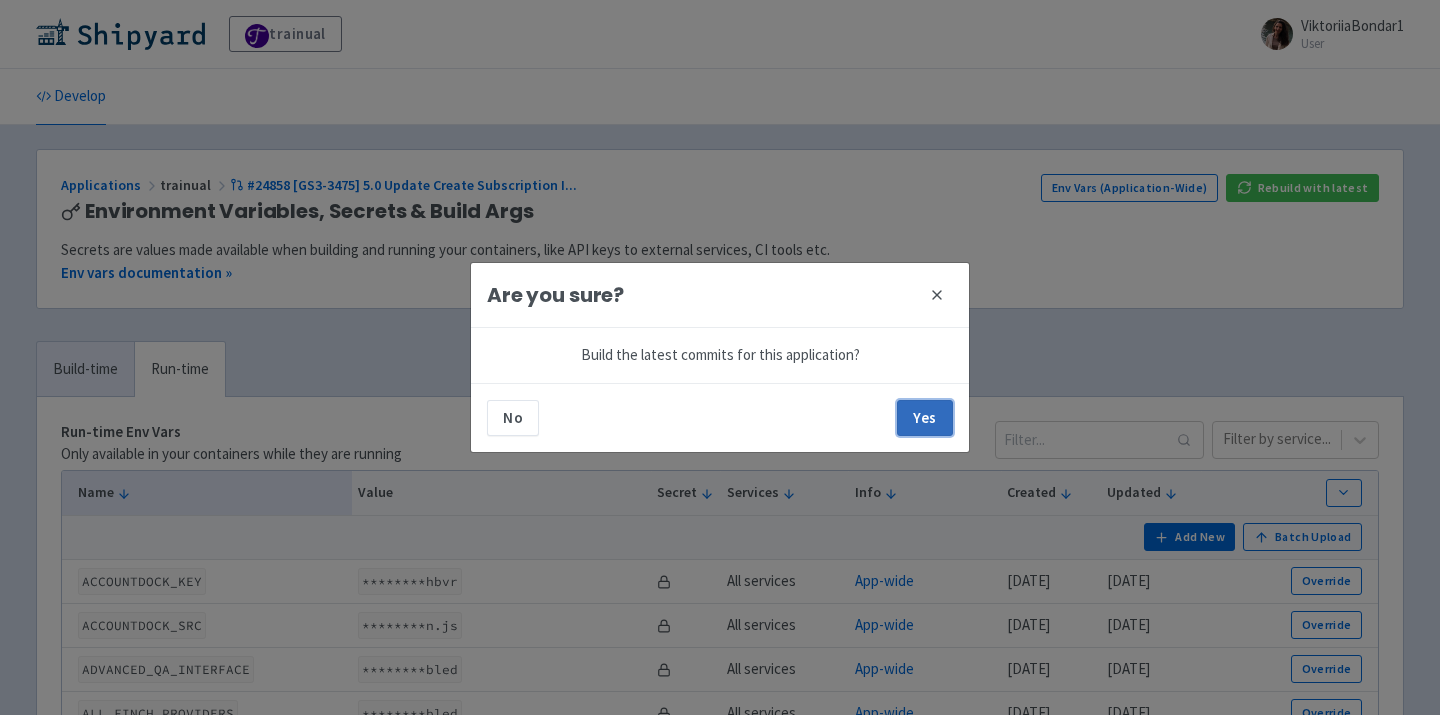 click on "Yes" at bounding box center (925, 418) 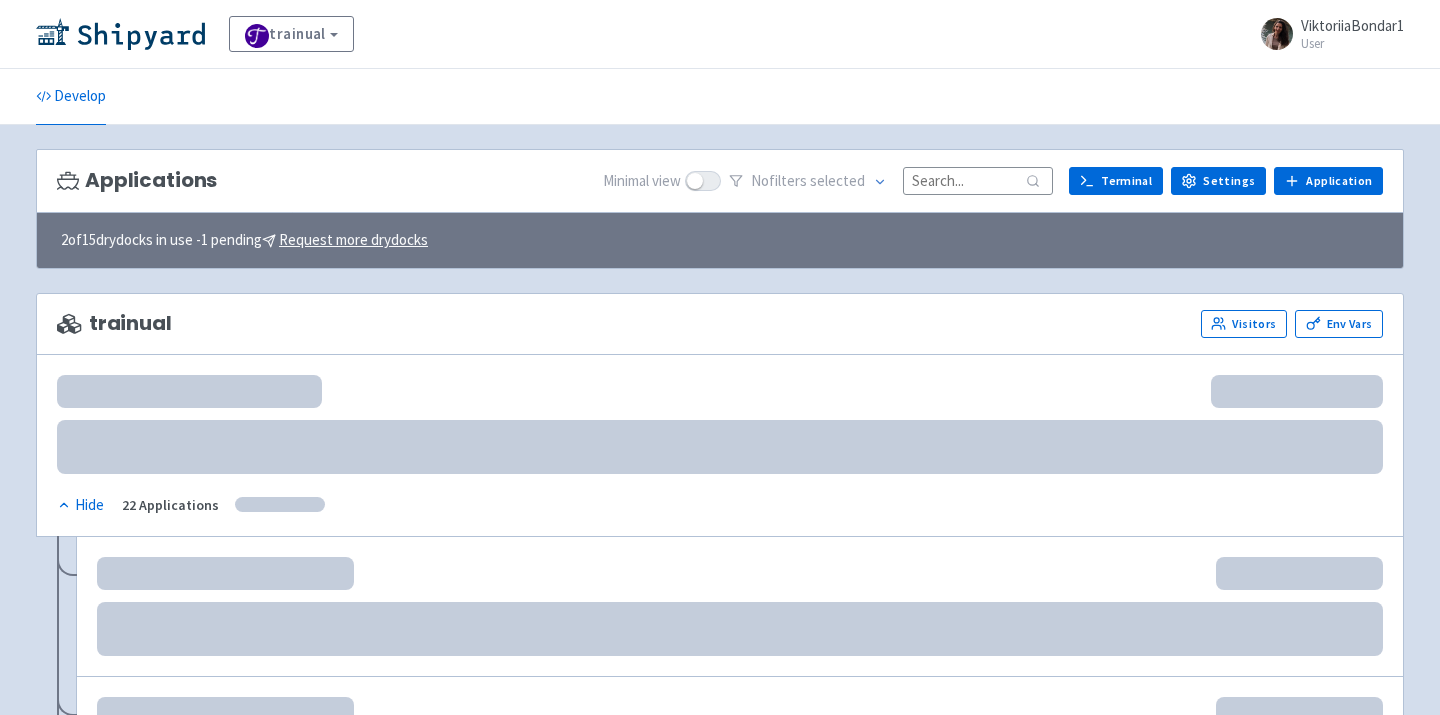 scroll, scrollTop: 0, scrollLeft: 0, axis: both 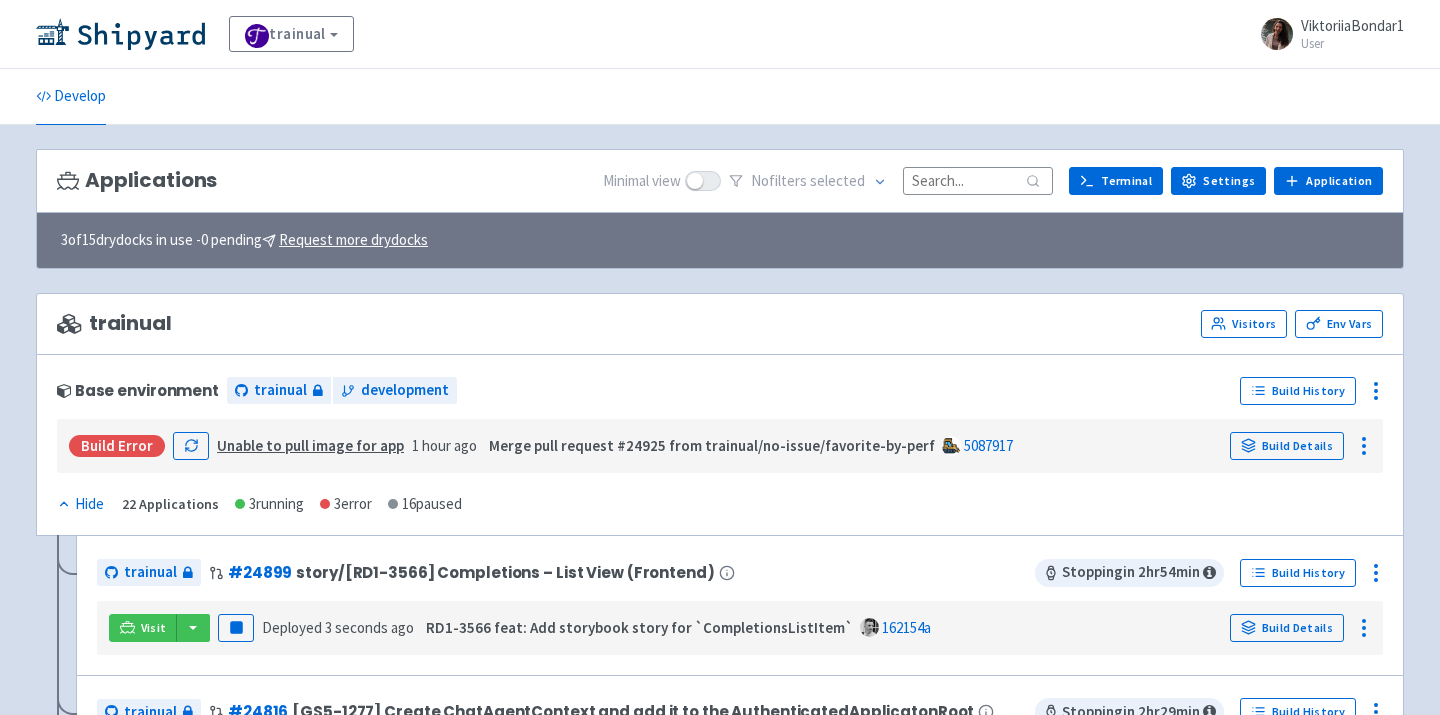 click at bounding box center [978, 180] 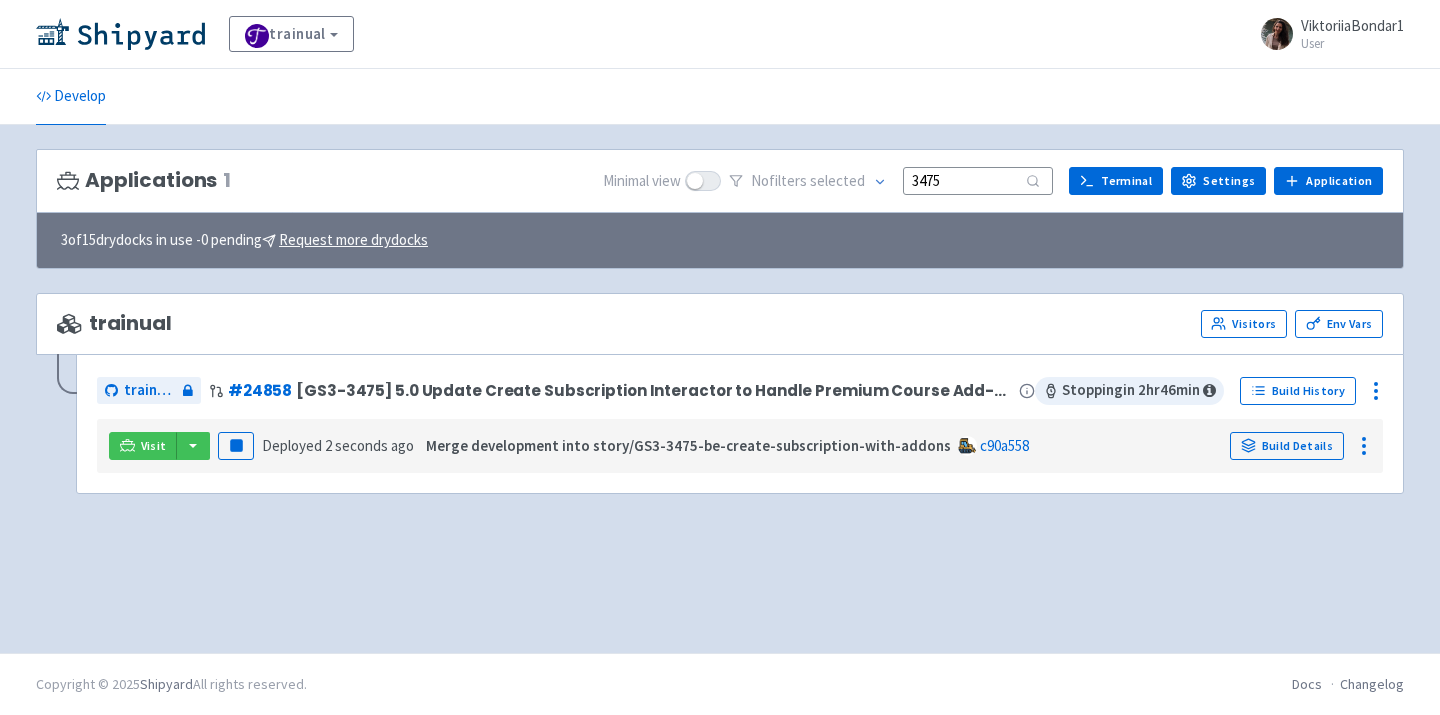 type on "3475" 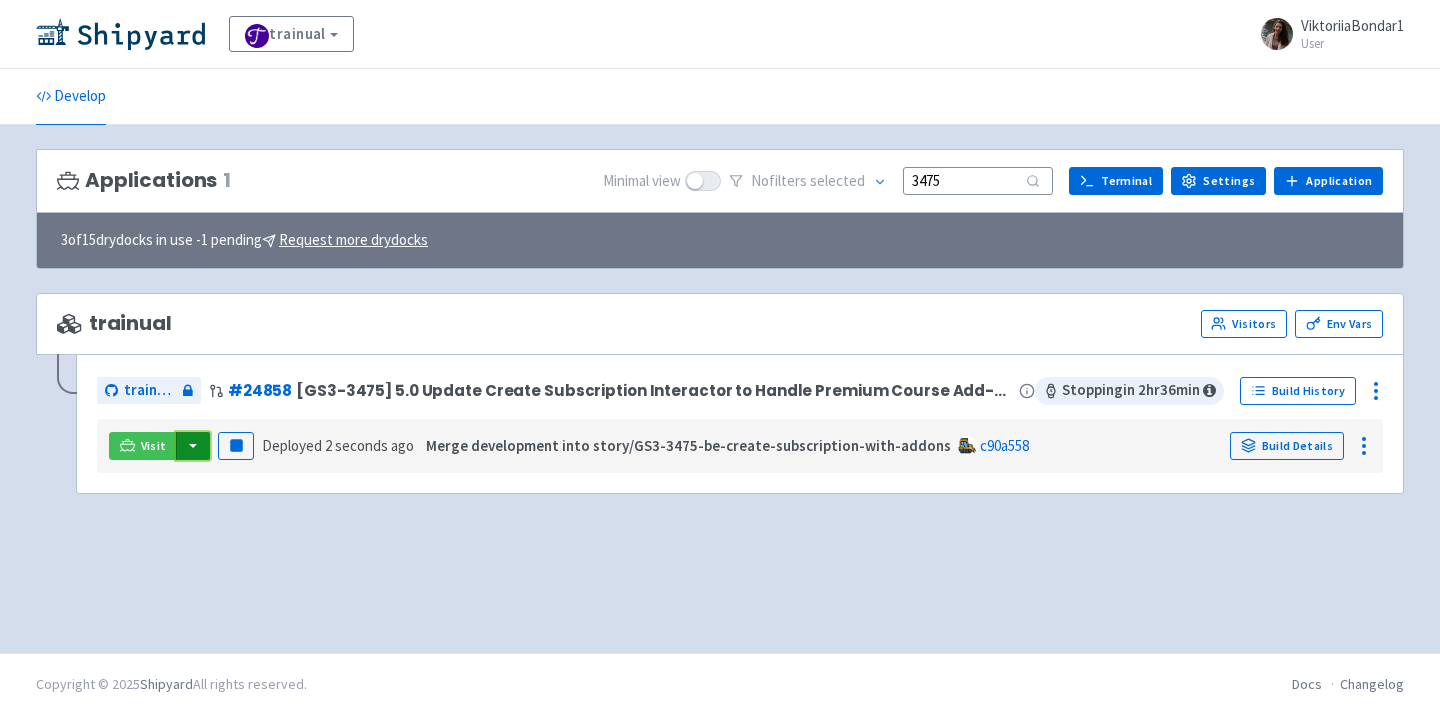 click at bounding box center [193, 446] 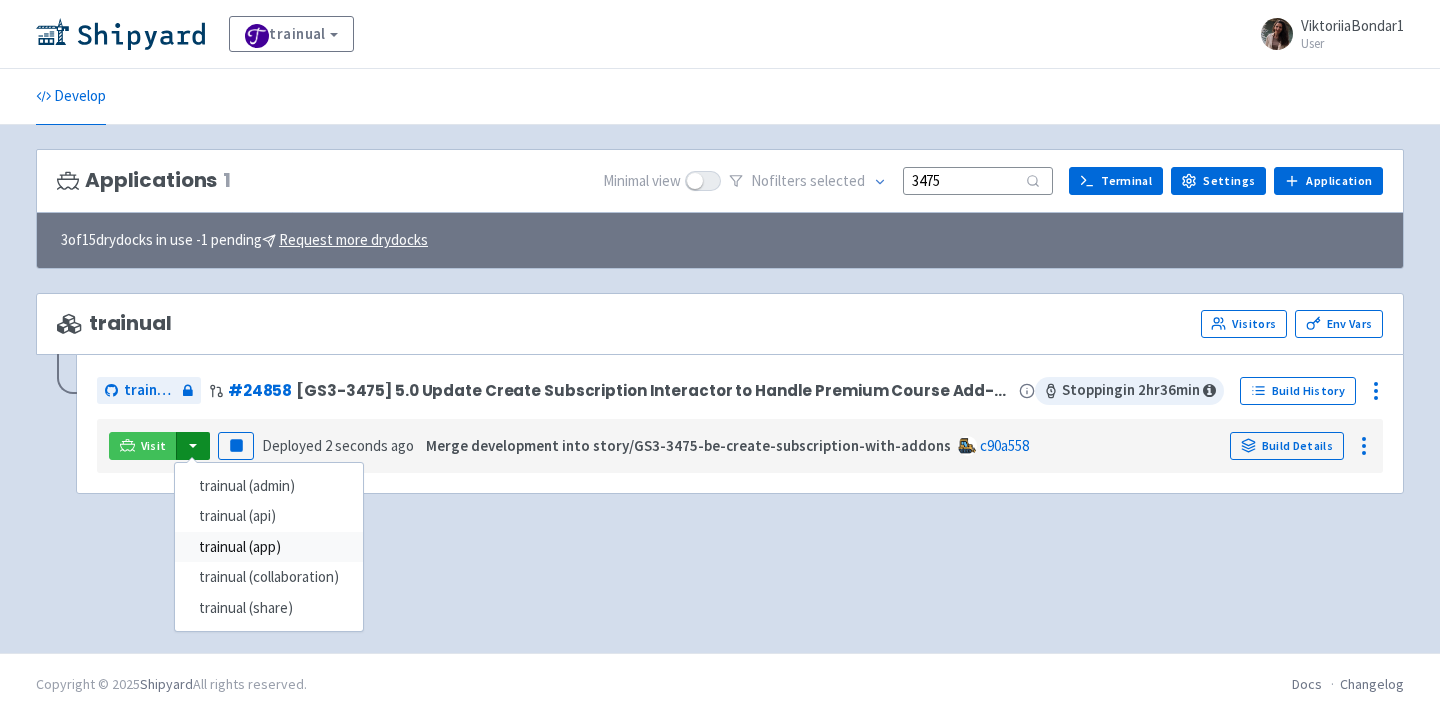 click on "trainual (app)" at bounding box center (269, 547) 